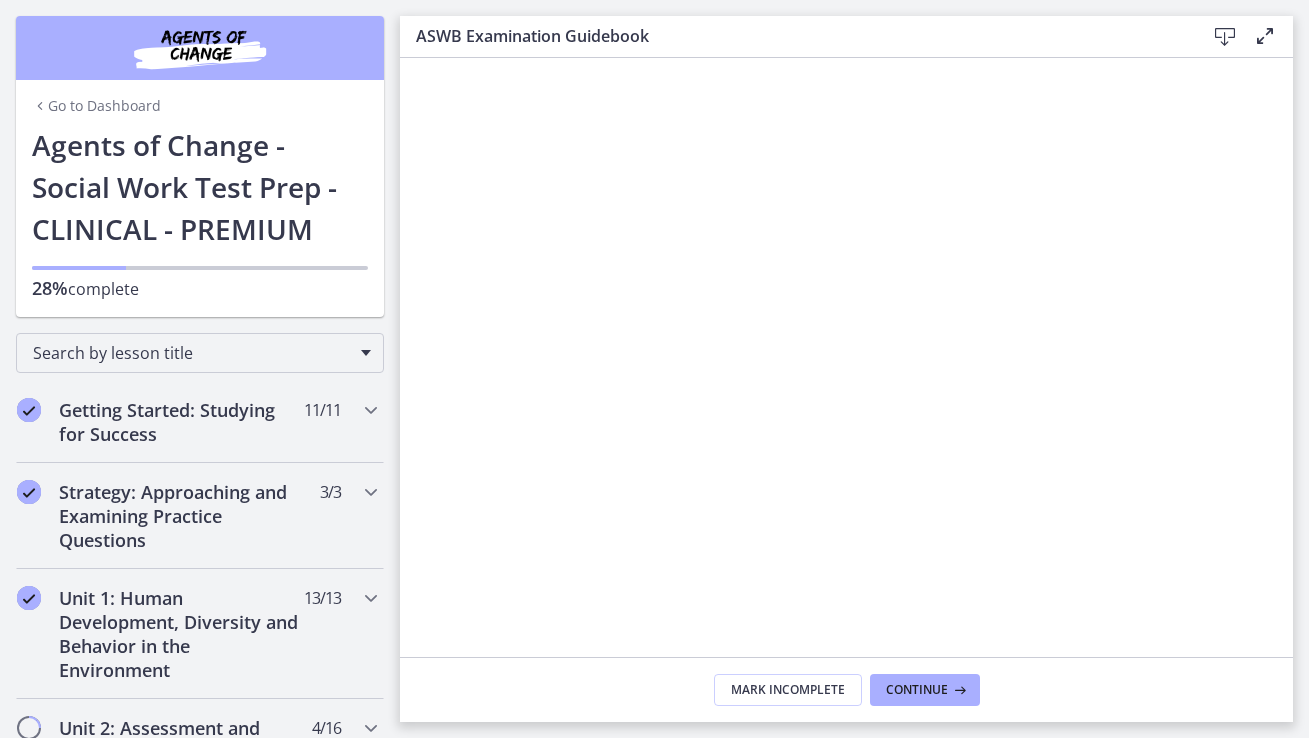 scroll, scrollTop: 0, scrollLeft: 0, axis: both 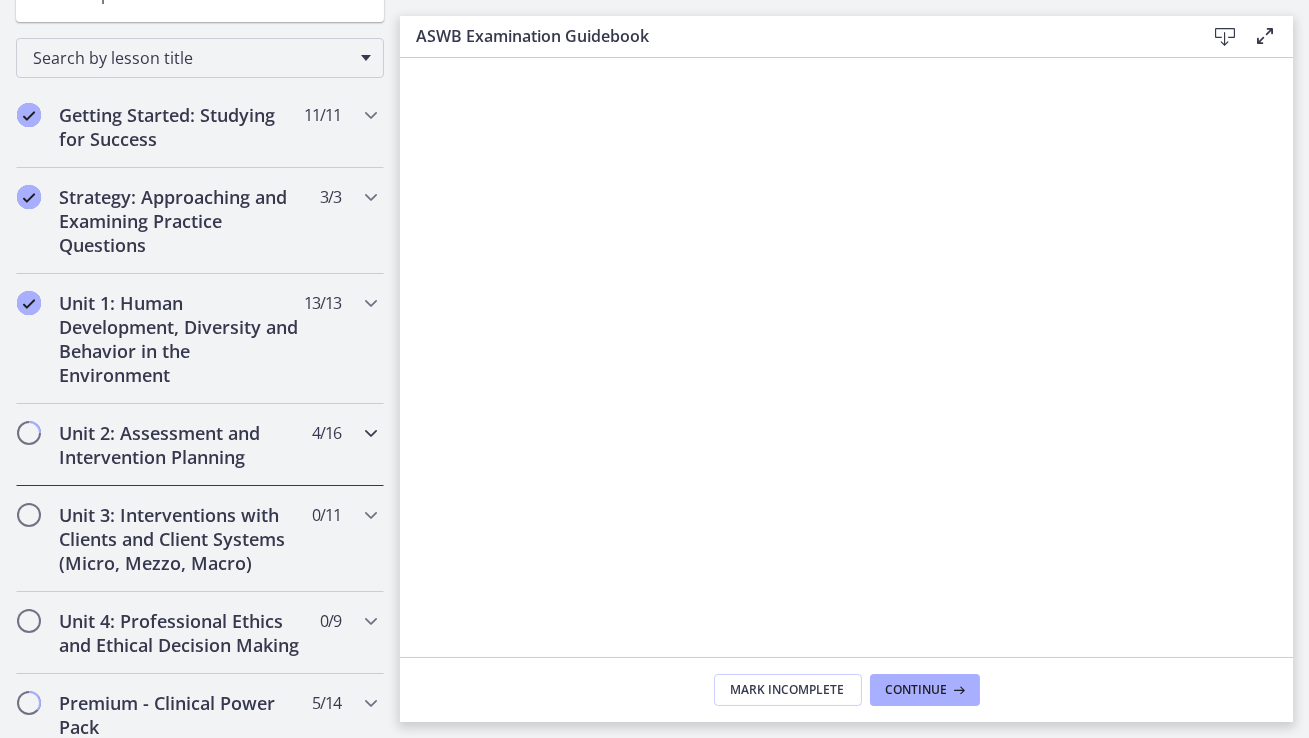 click at bounding box center (371, 433) 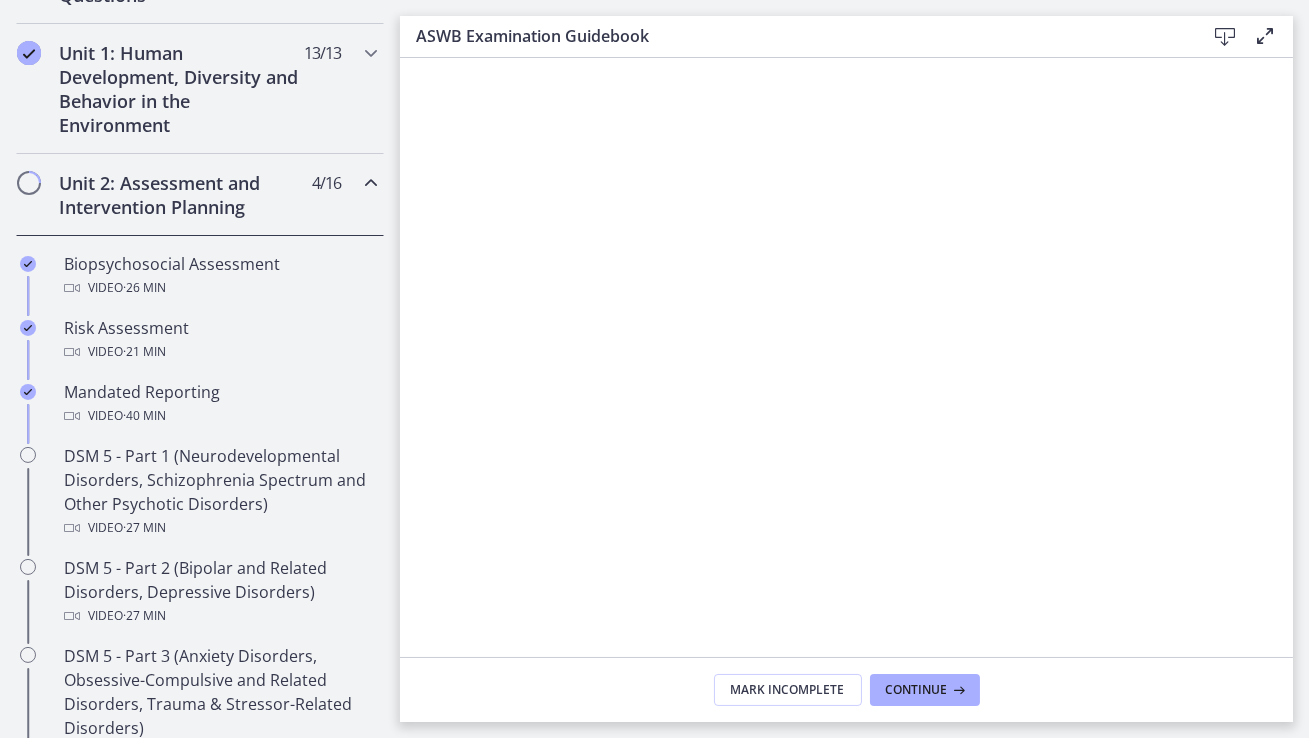 scroll, scrollTop: 556, scrollLeft: 0, axis: vertical 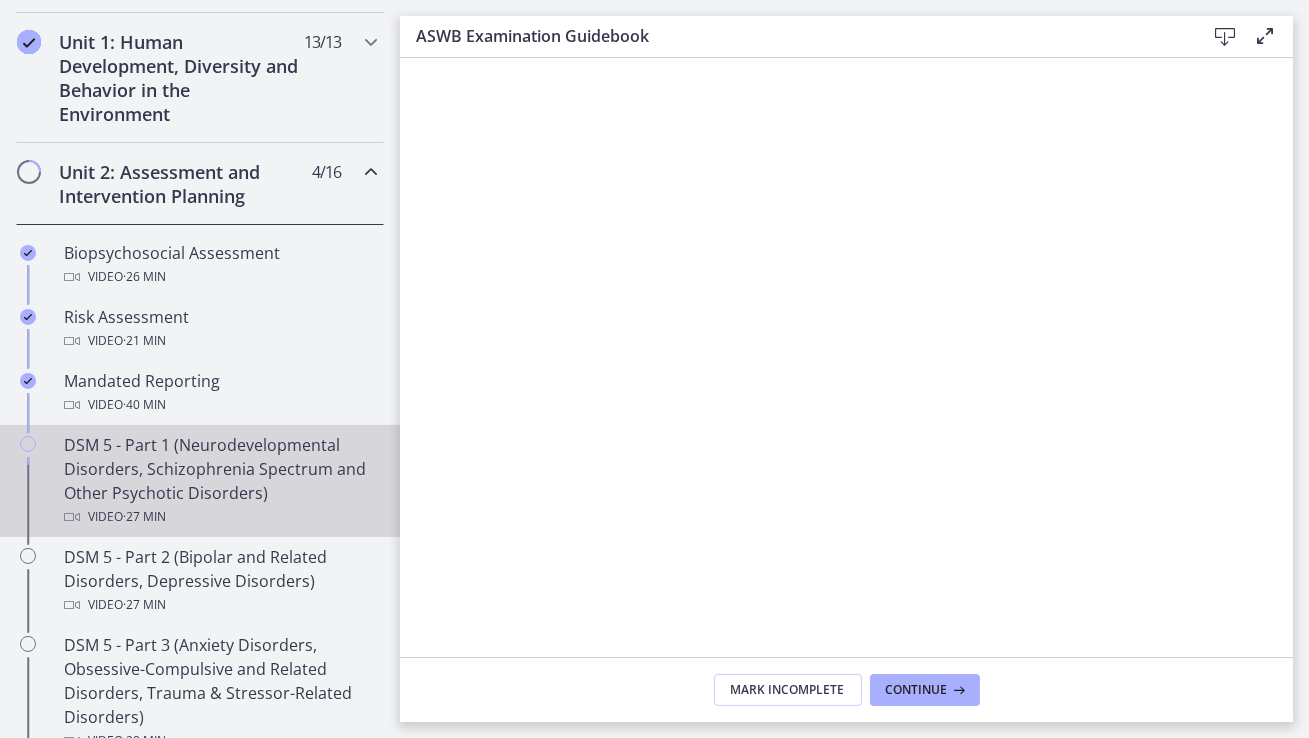 click on "DSM 5 - Part 1 (Neurodevelopmental Disorders, Schizophrenia Spectrum and Other Psychotic Disorders)
Video
·  27 min" at bounding box center (220, 481) 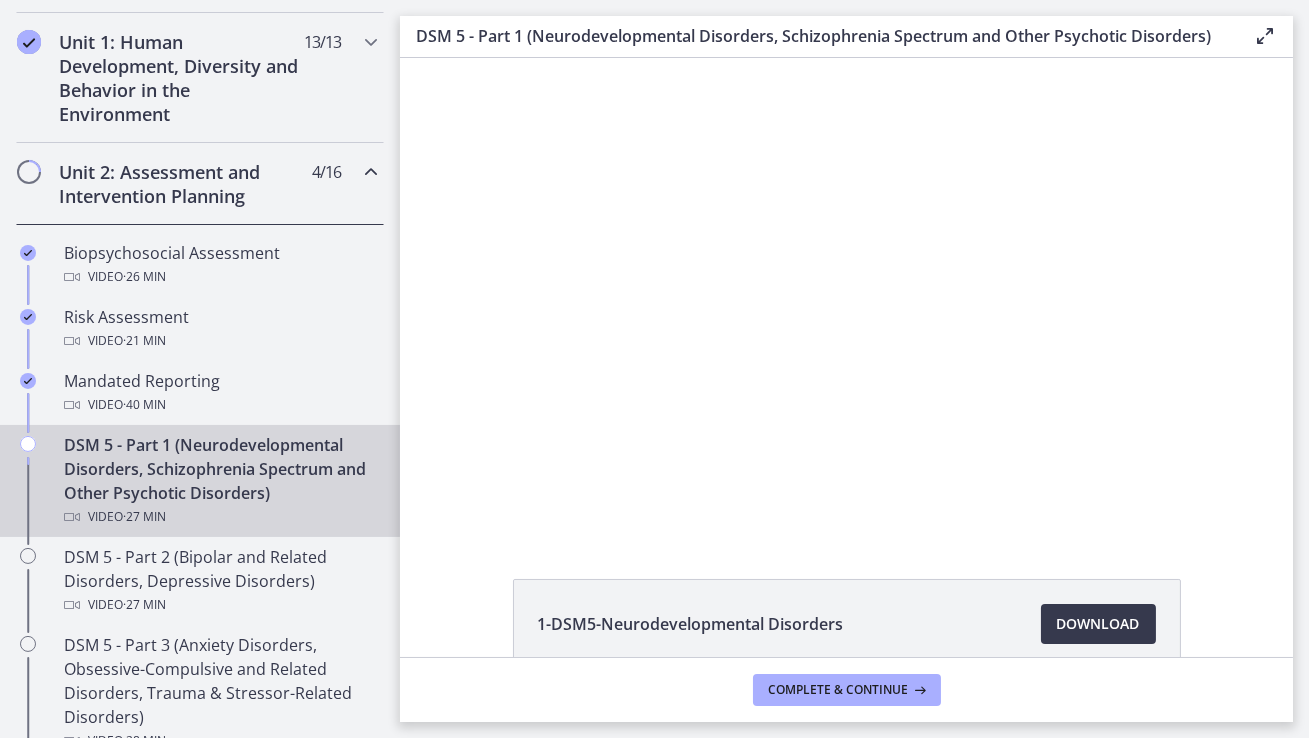 scroll, scrollTop: 0, scrollLeft: 0, axis: both 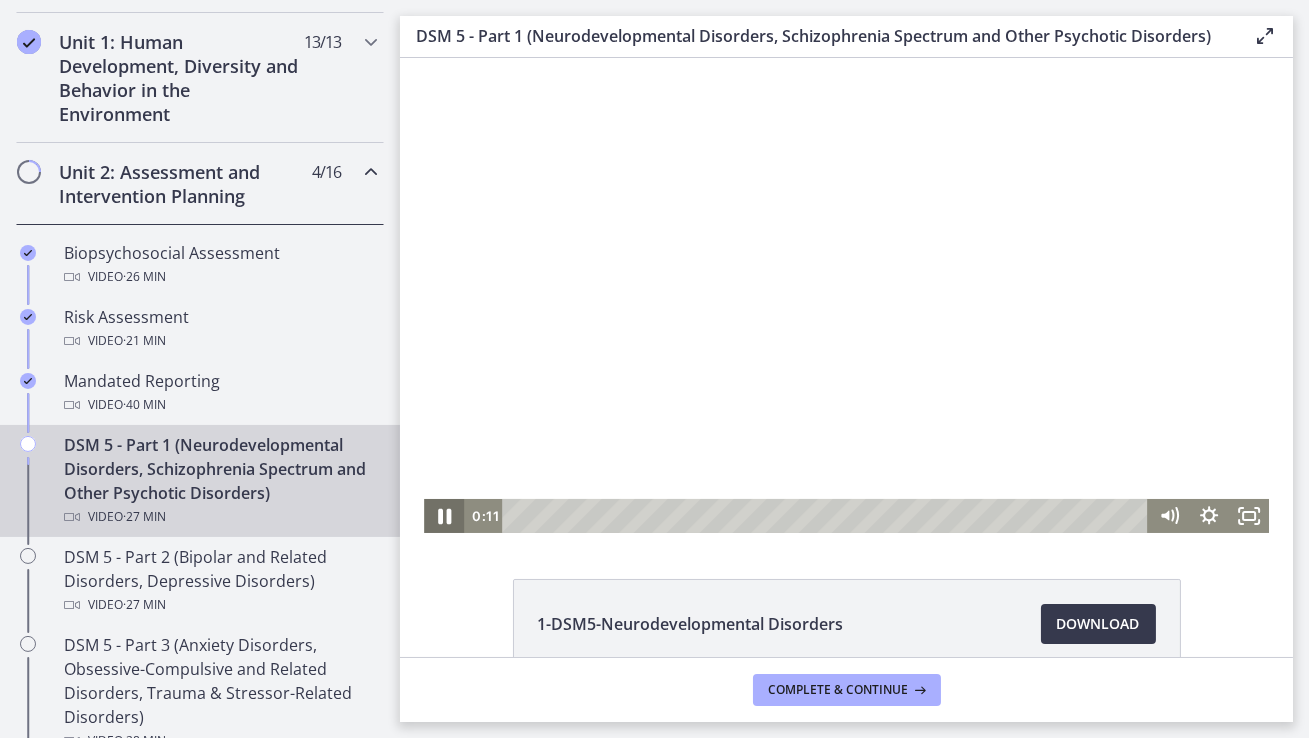 click 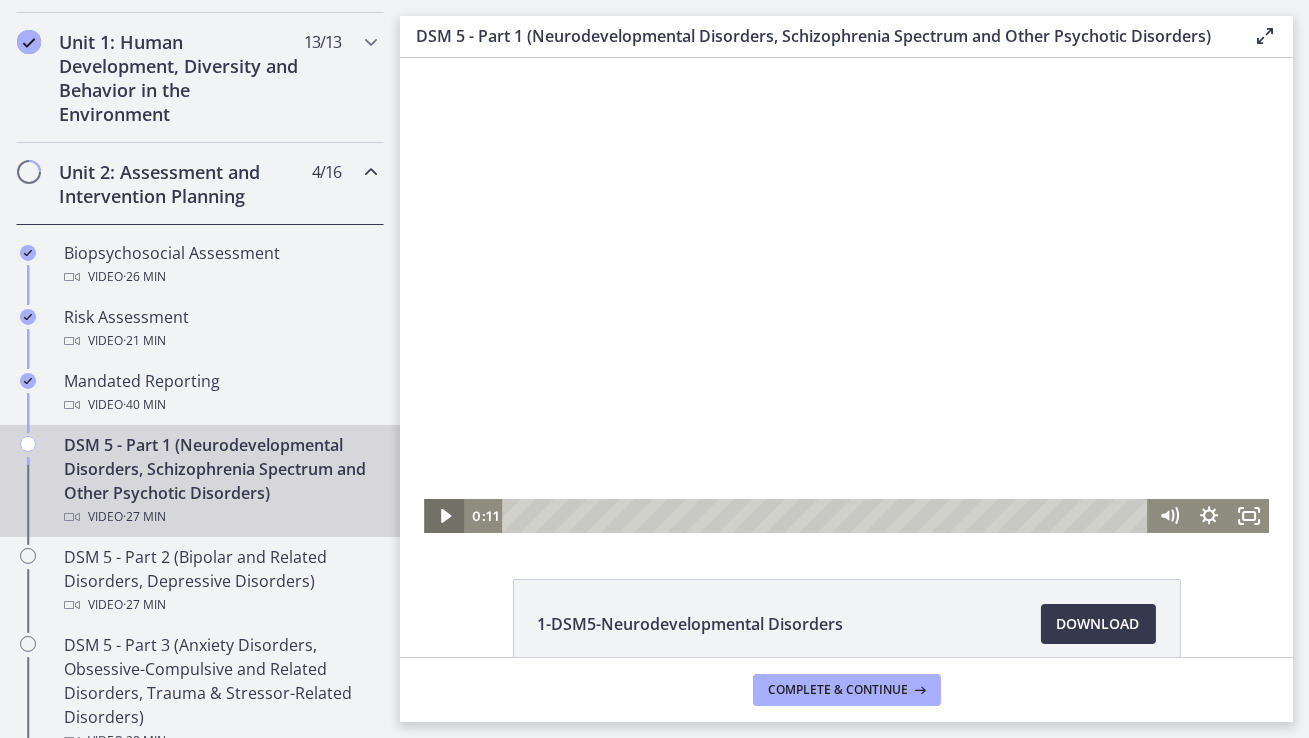 type 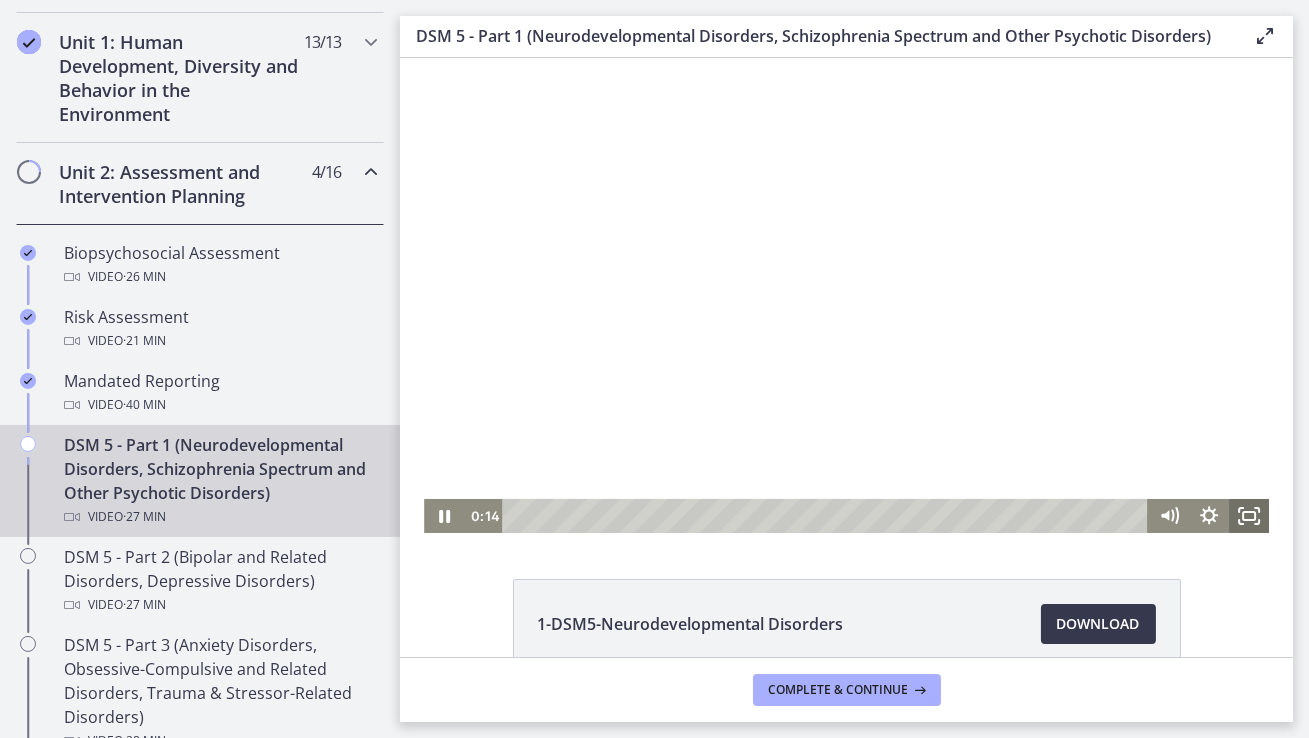 click 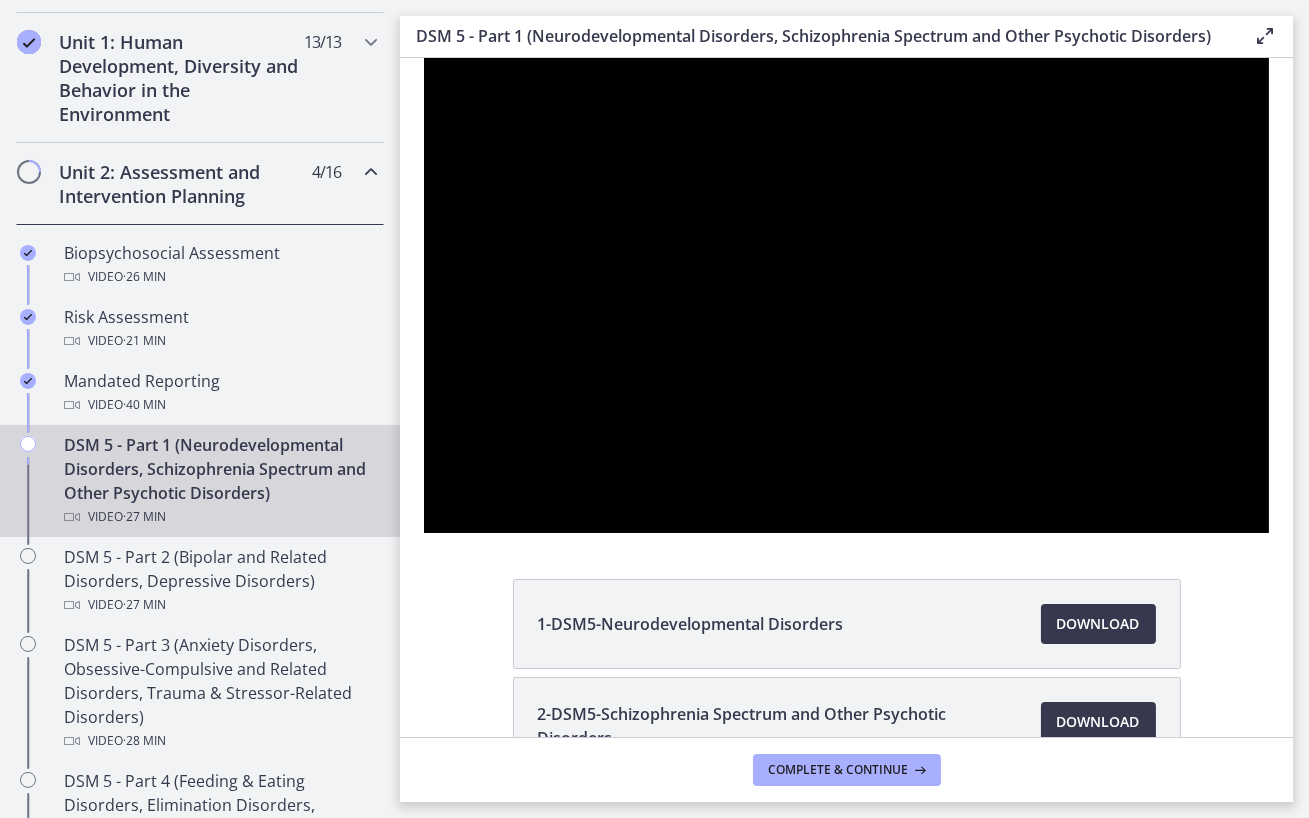 type 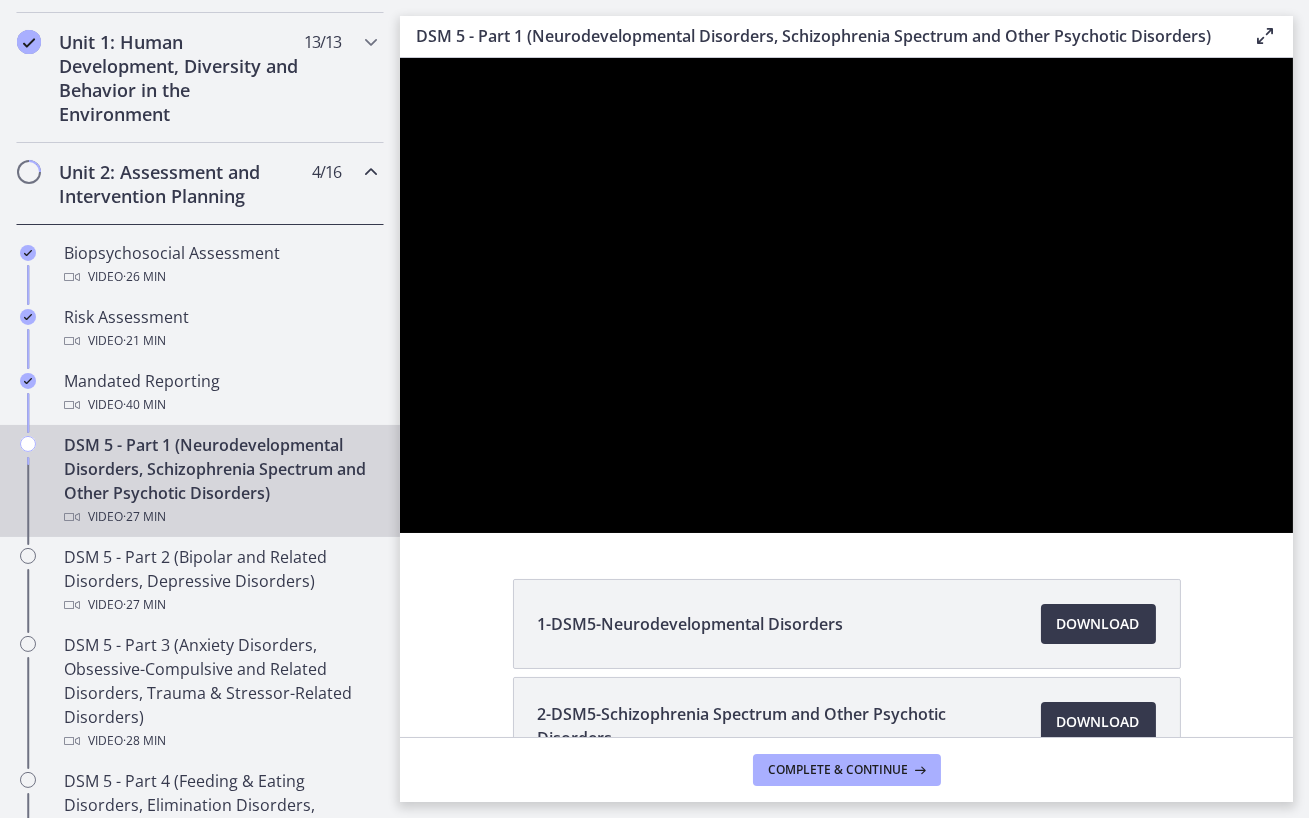 click at bounding box center [1266, 511] 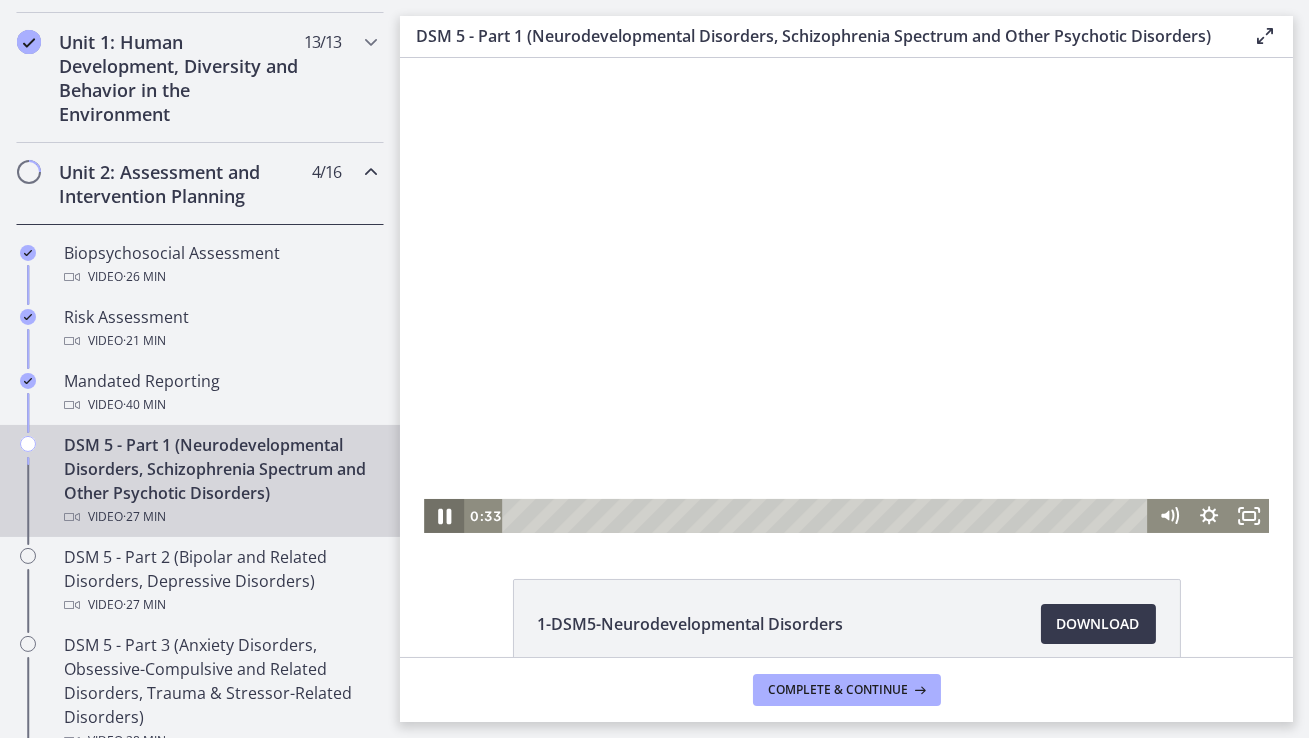 click 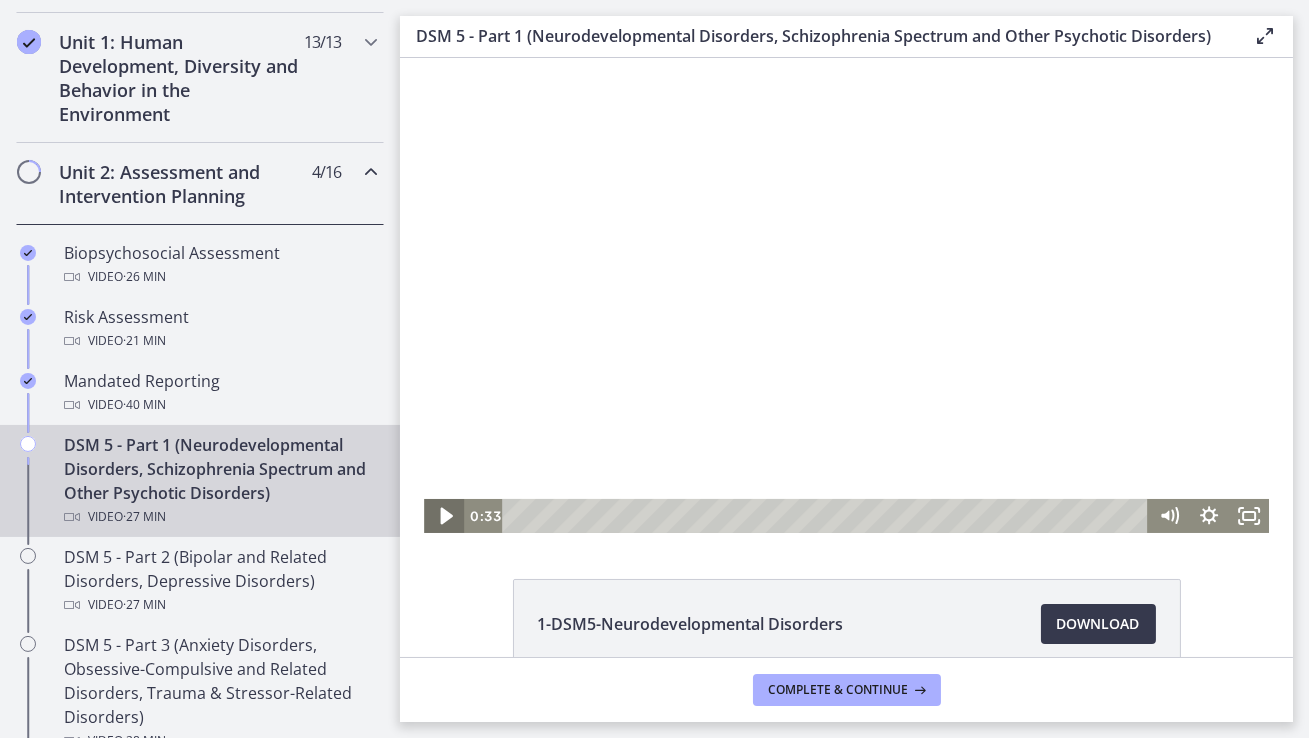 click 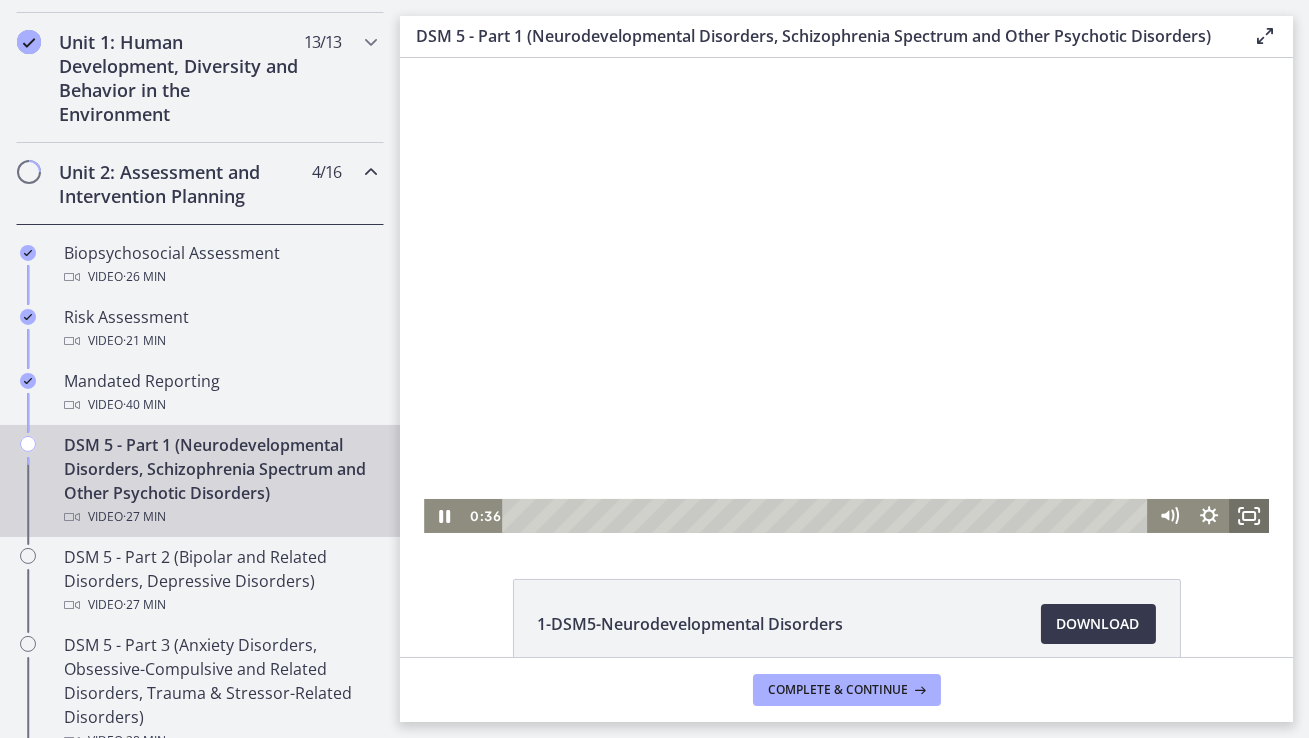 click 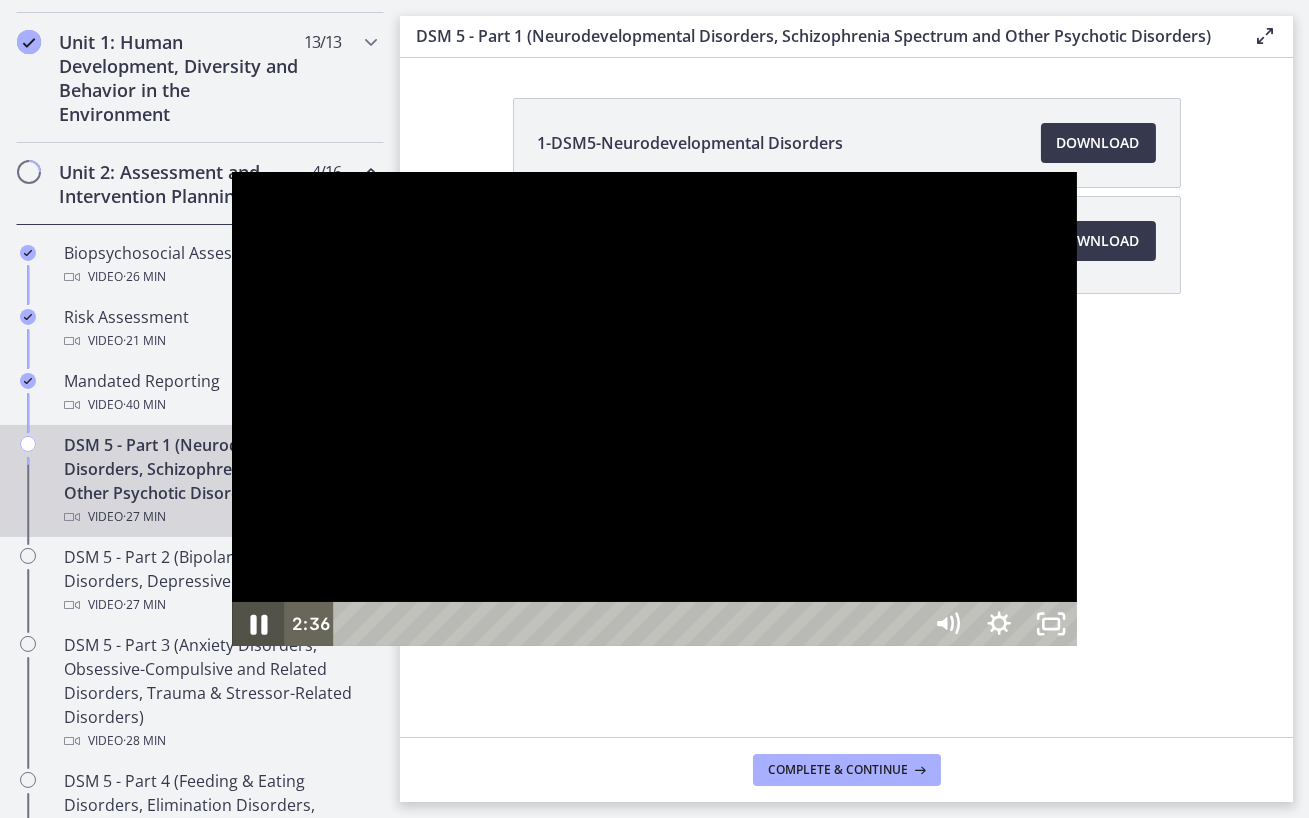 click 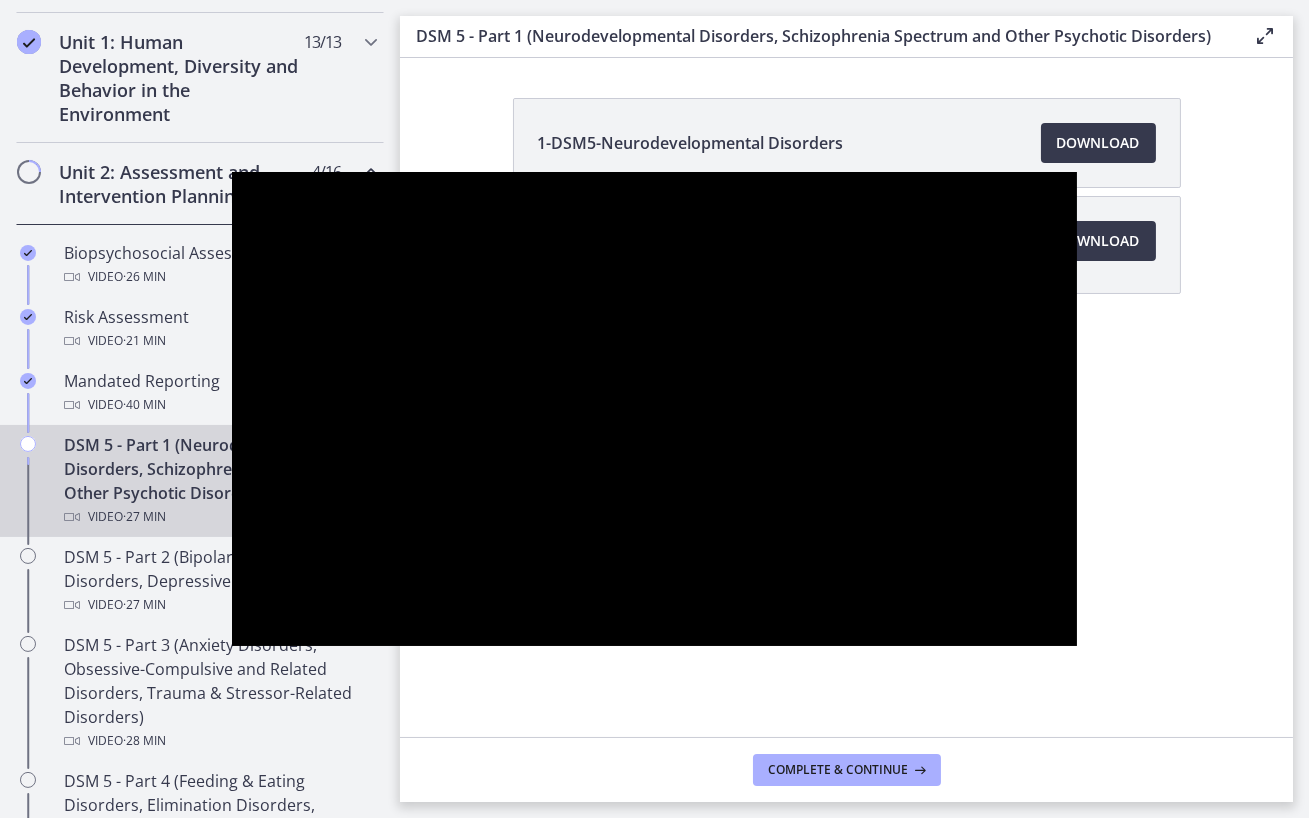 click at bounding box center [258, 624] 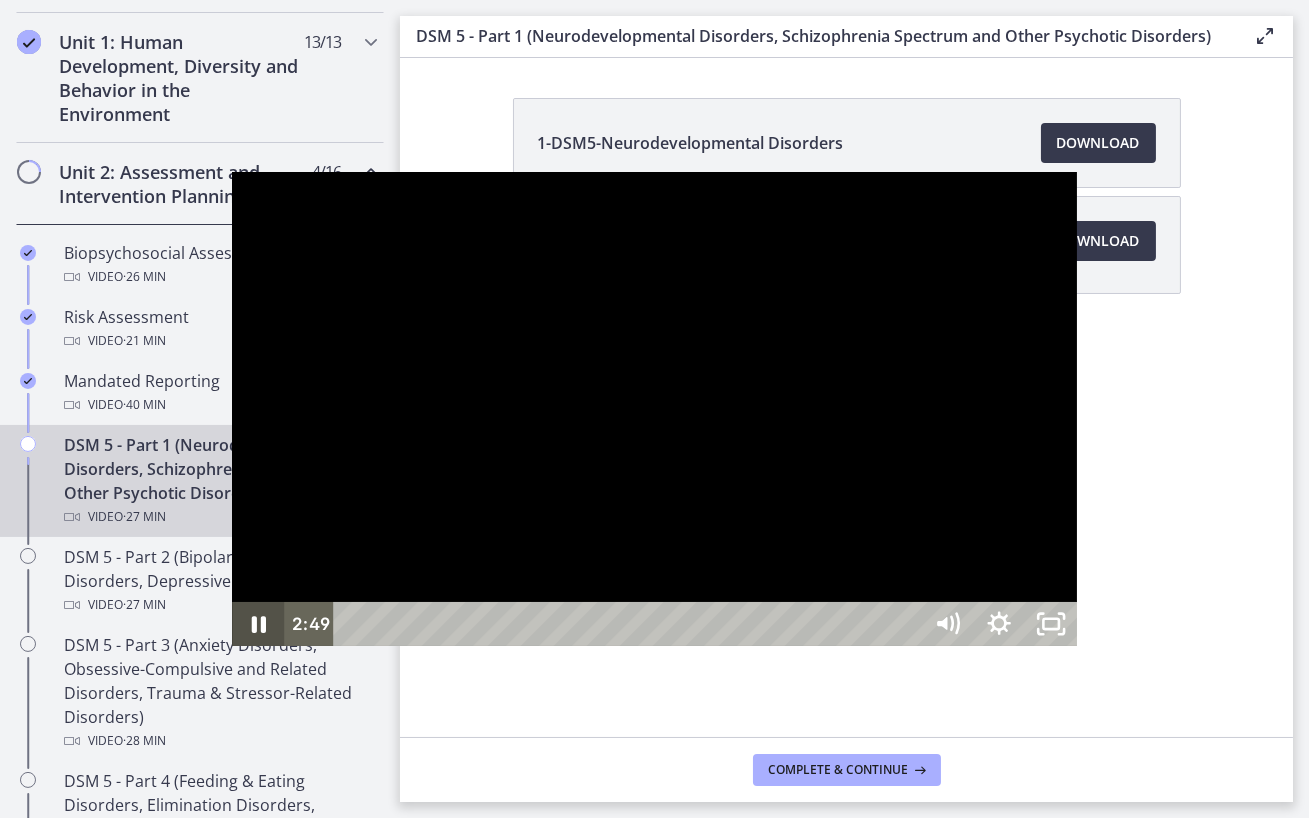 click 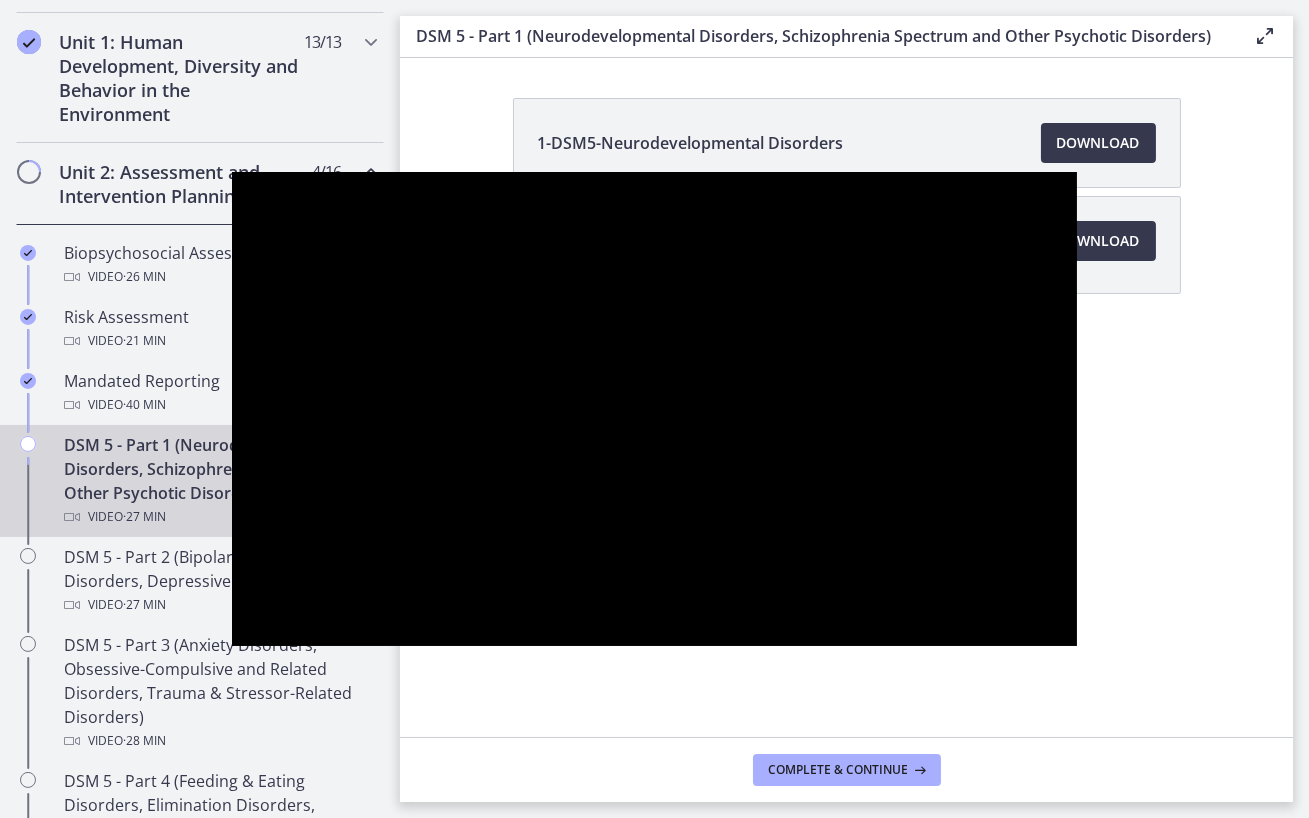 click at bounding box center (258, 624) 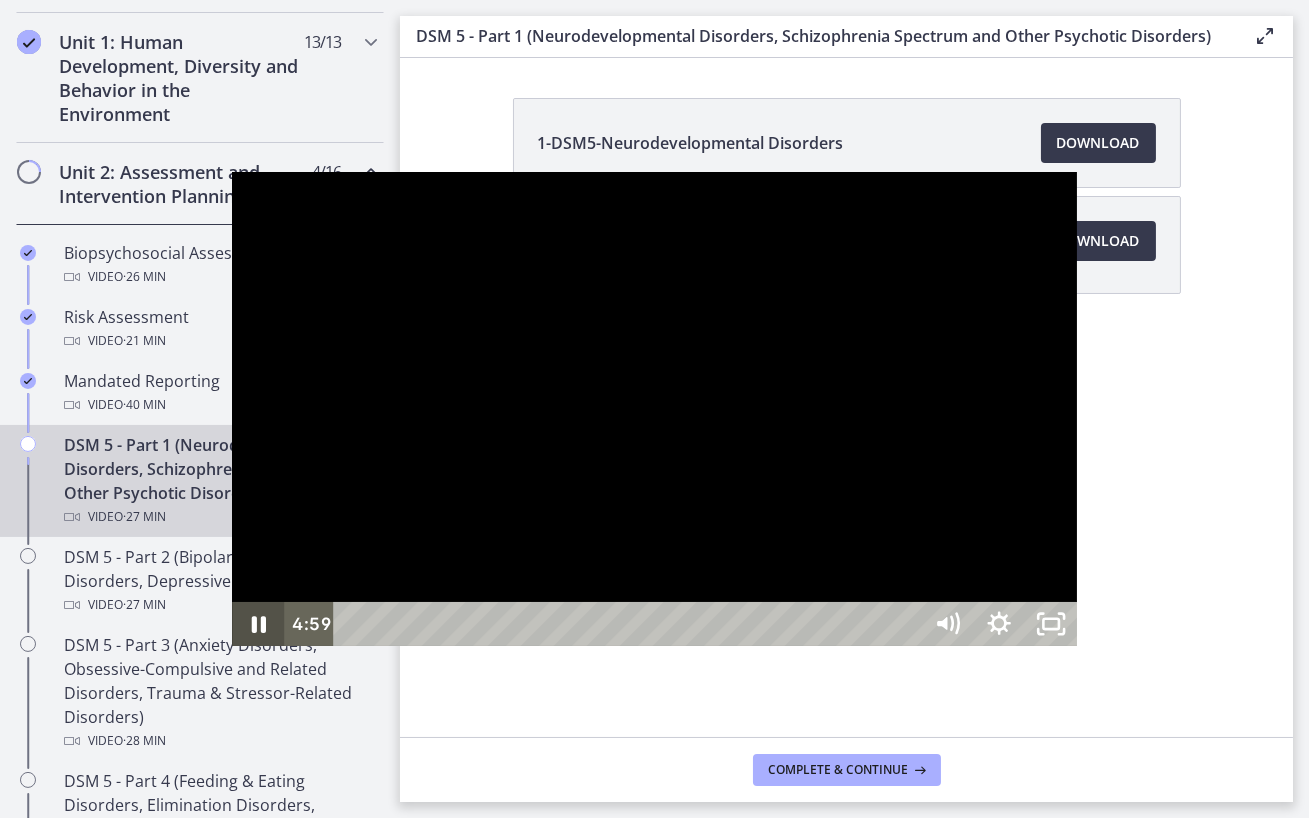 click 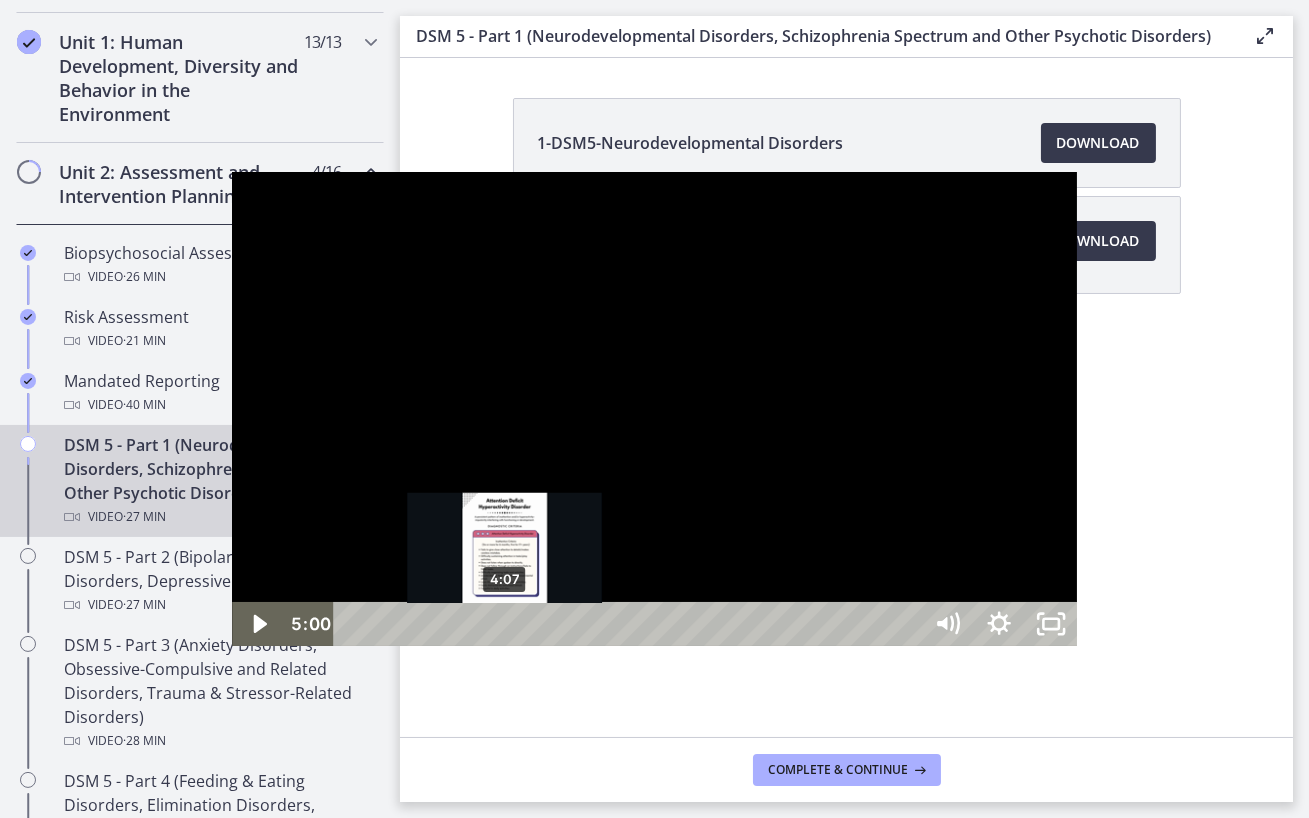 click on "4:07" at bounding box center [629, 624] 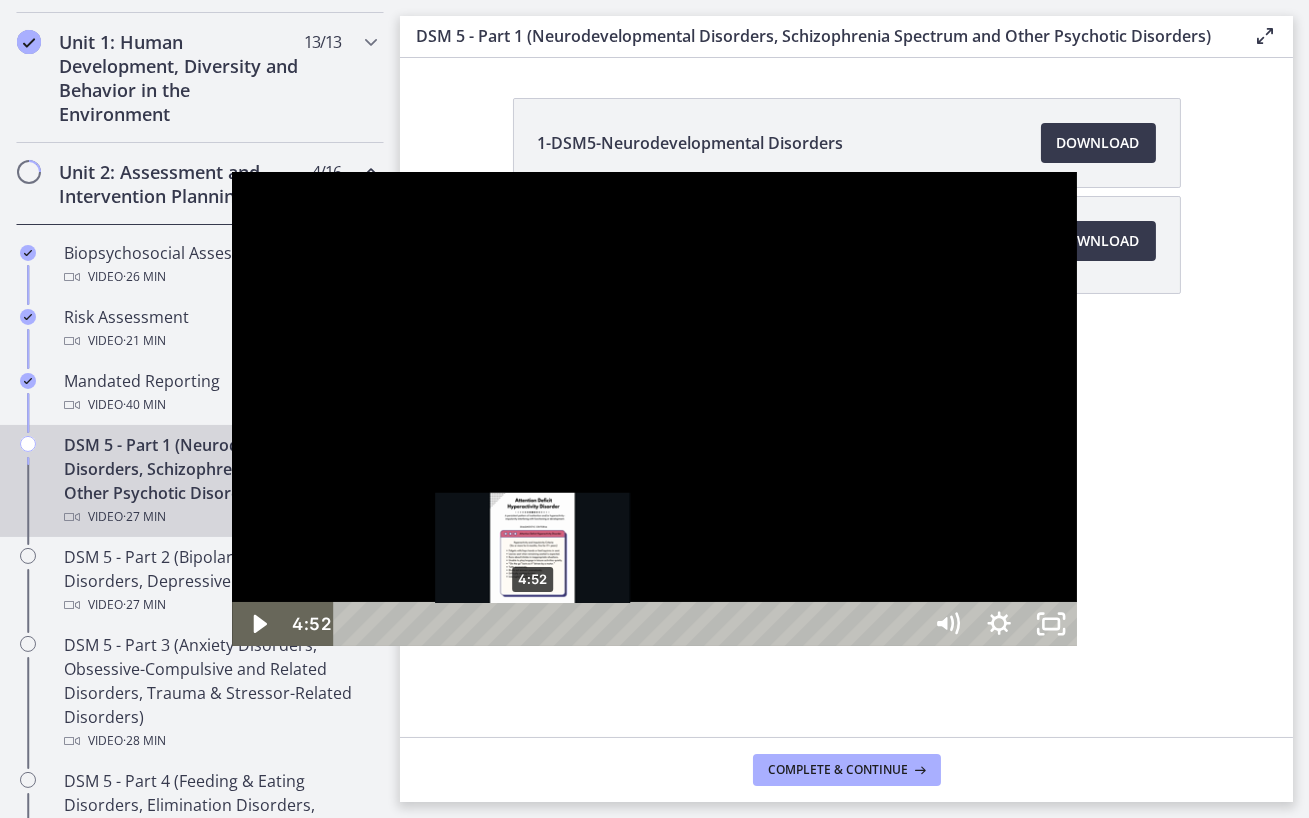 click on "4:52" at bounding box center (629, 624) 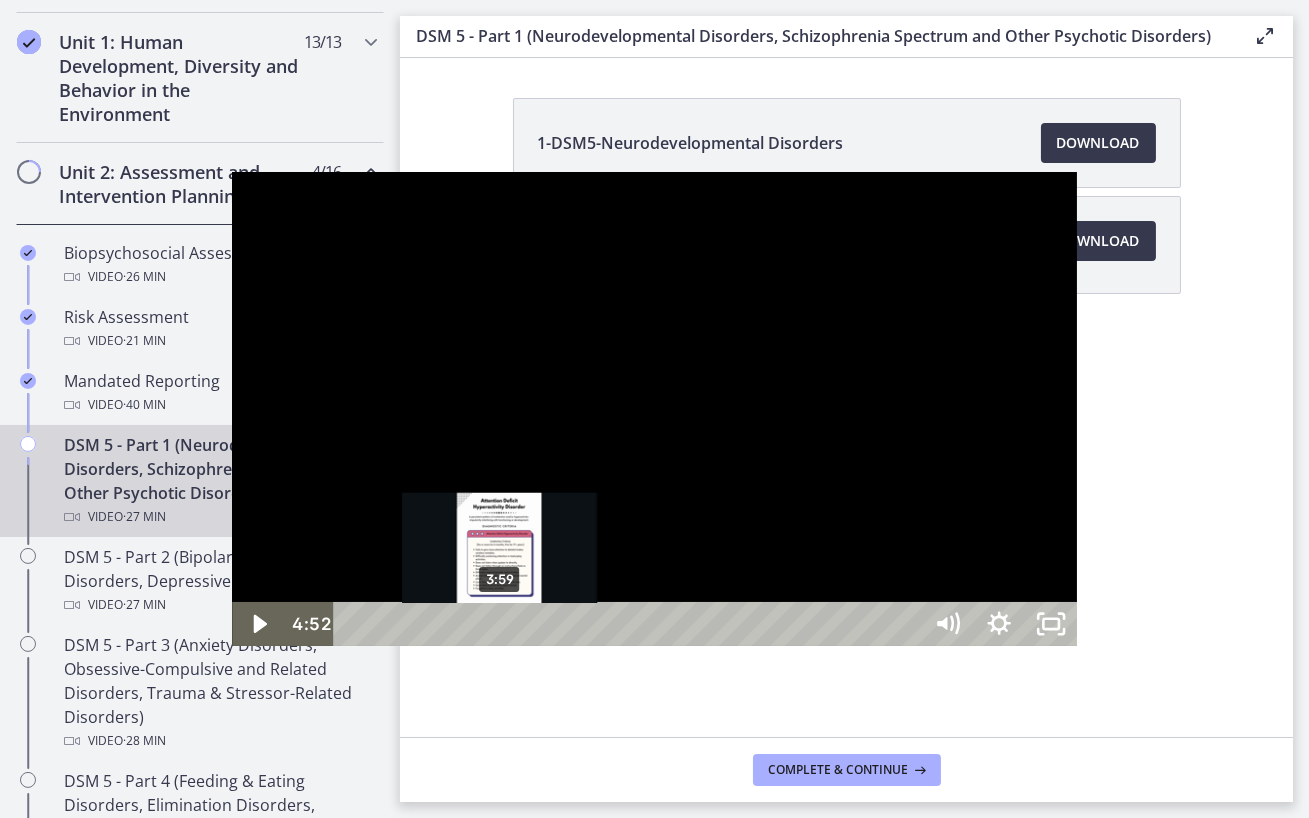 click on "3:59" at bounding box center [629, 624] 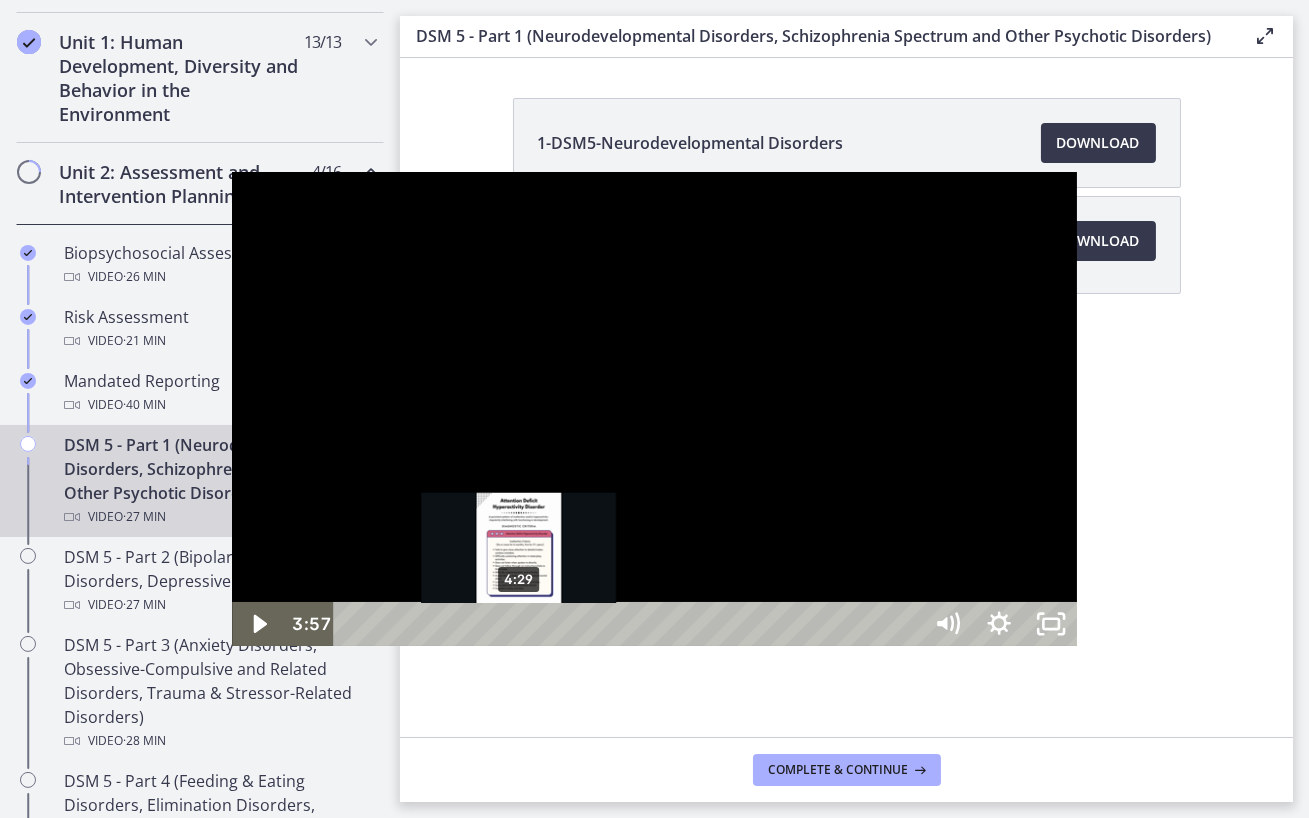 click on "4:29" at bounding box center [629, 624] 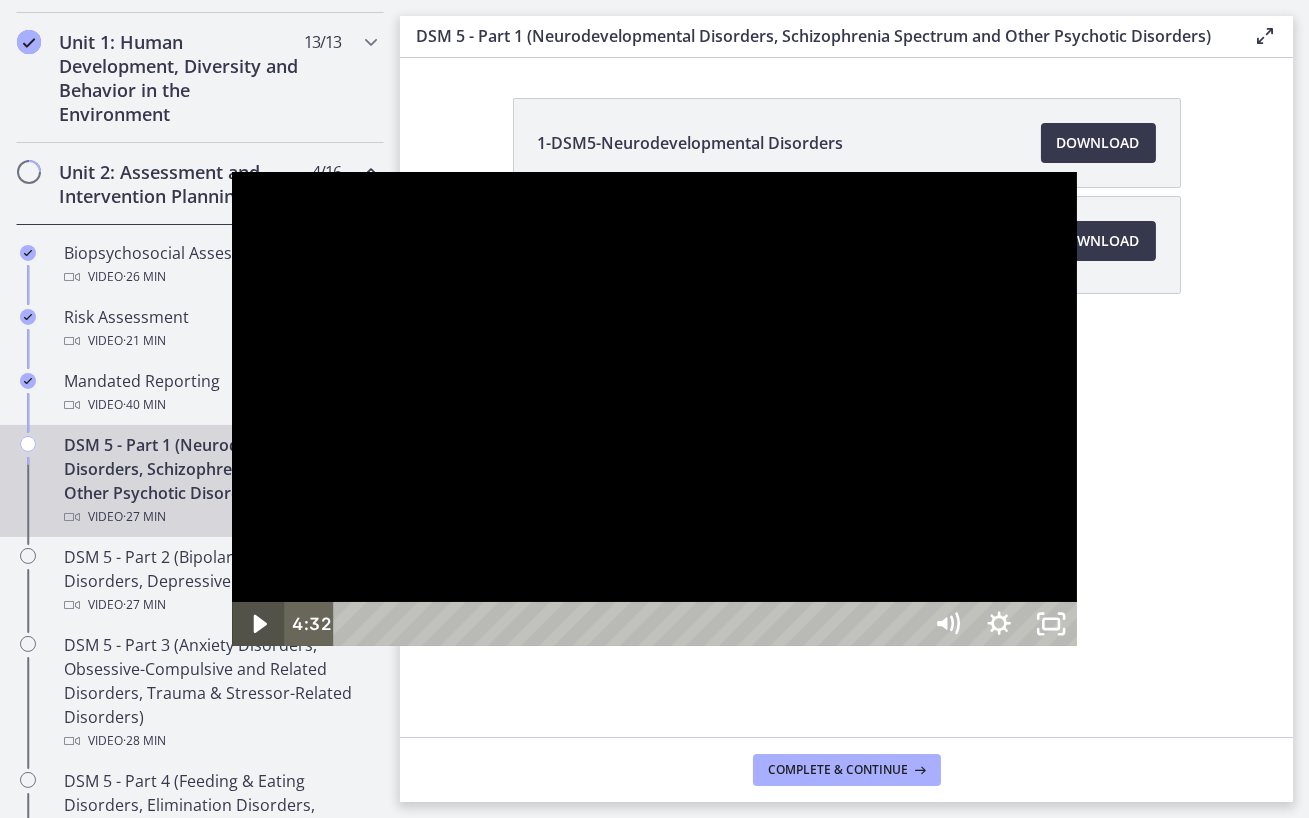 click 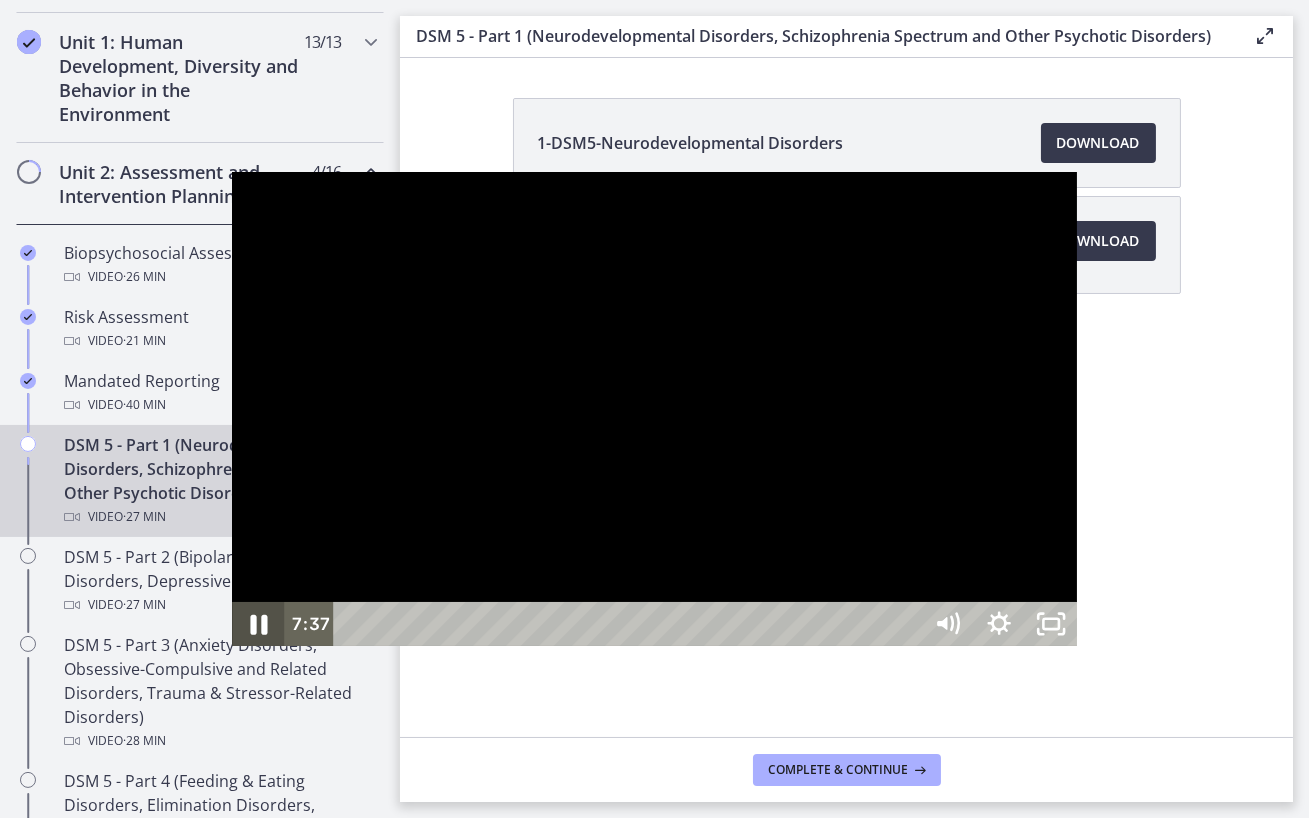 click 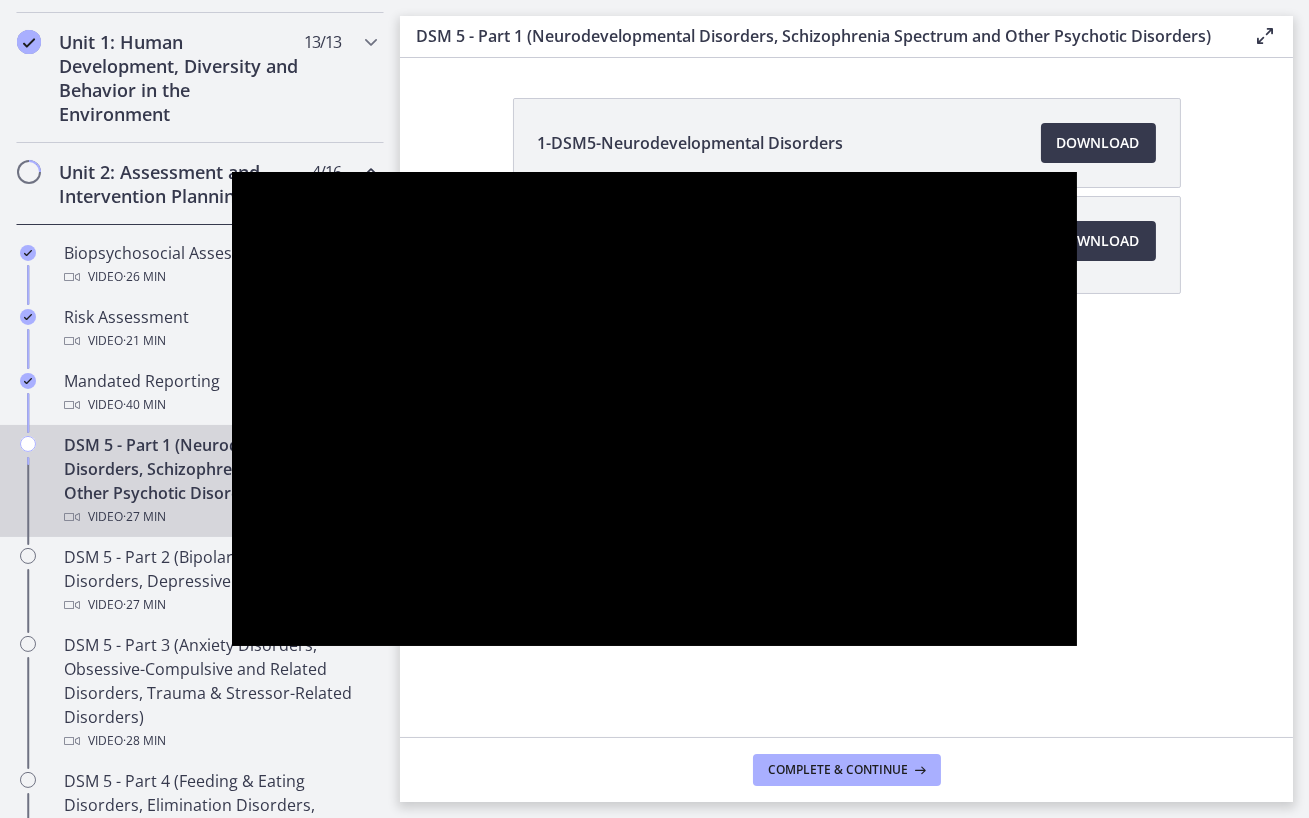 click at bounding box center [258, 624] 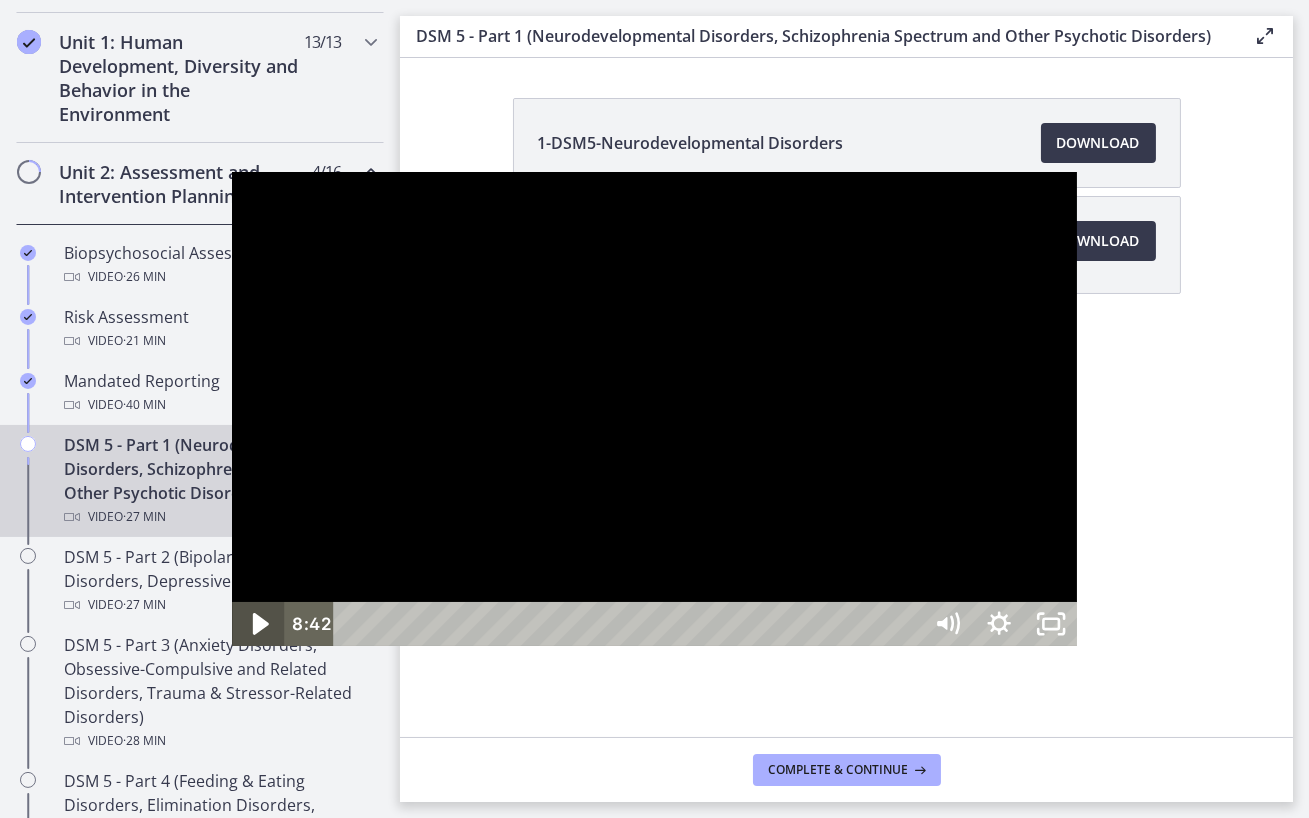 click 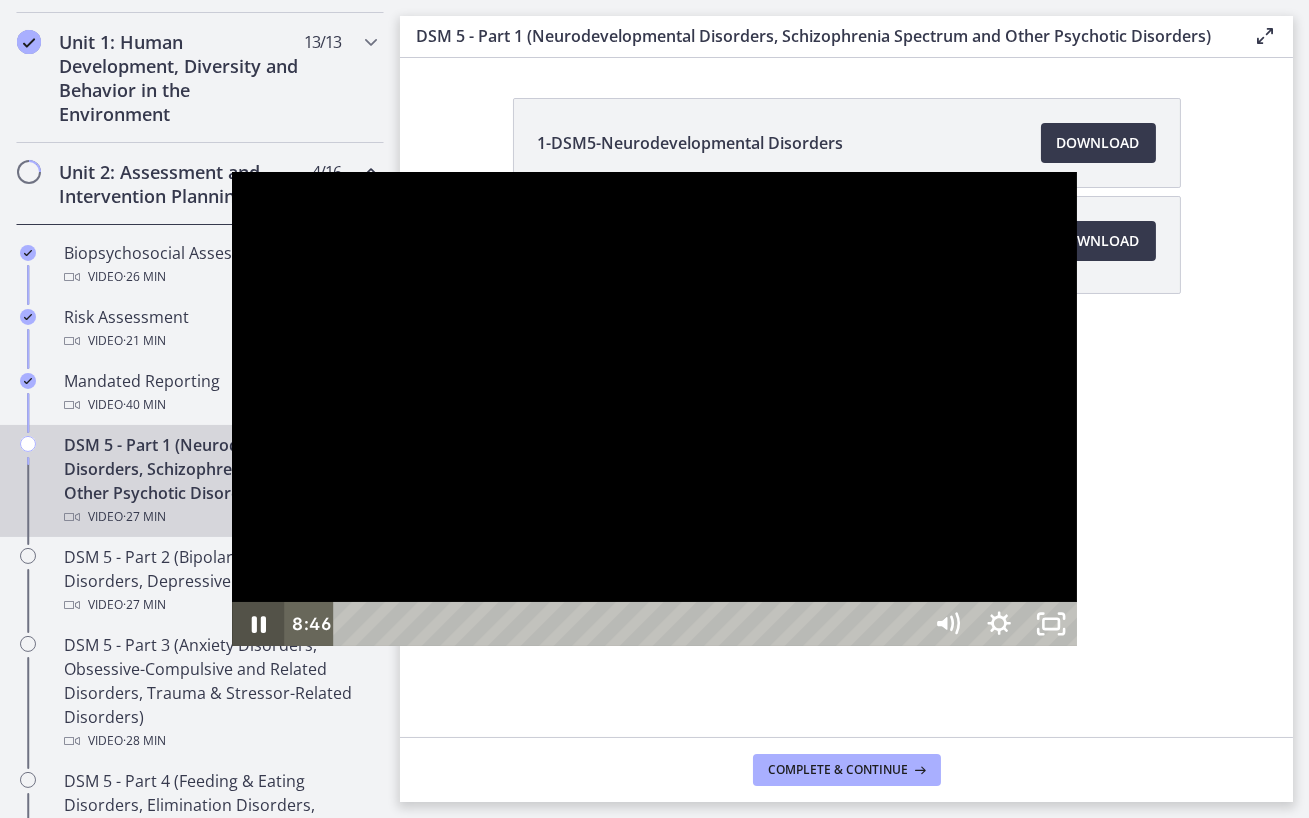 click 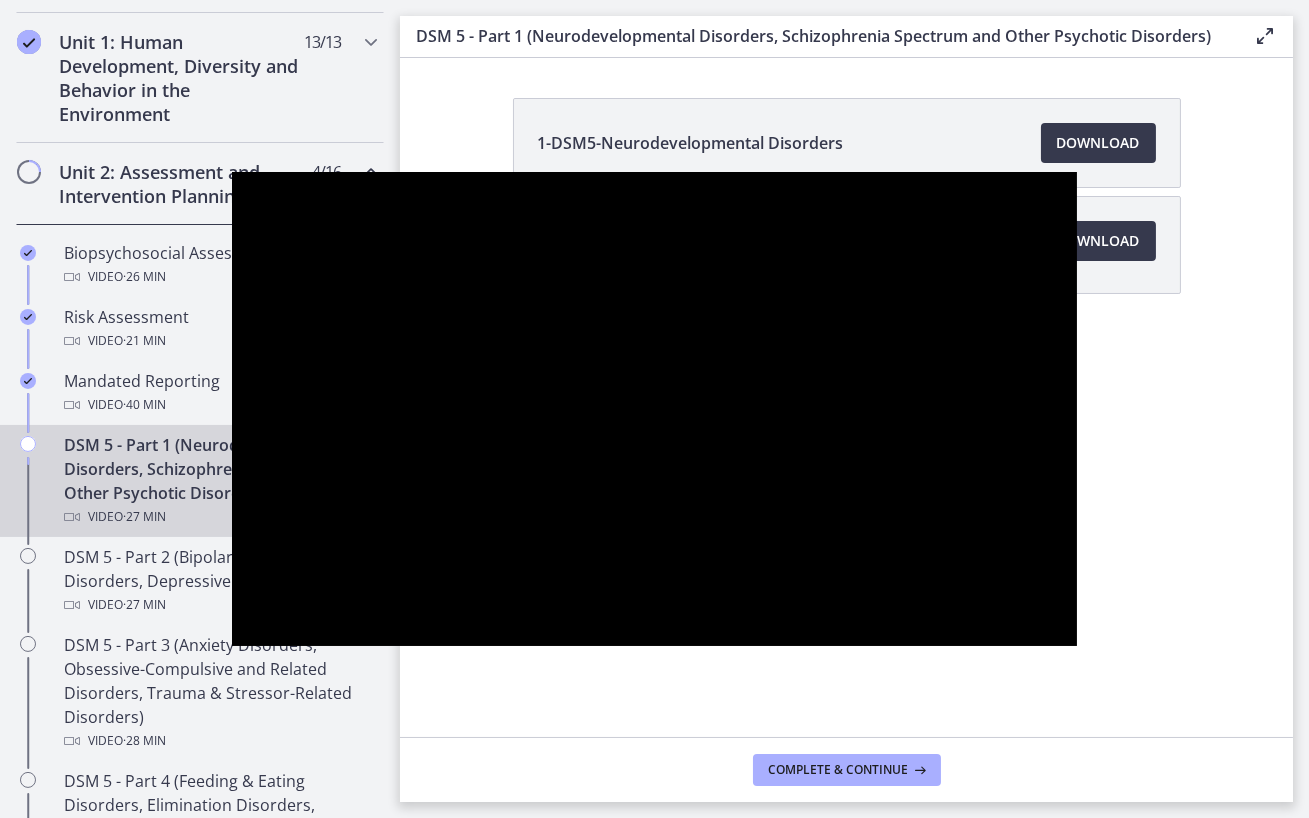 click at bounding box center (258, 624) 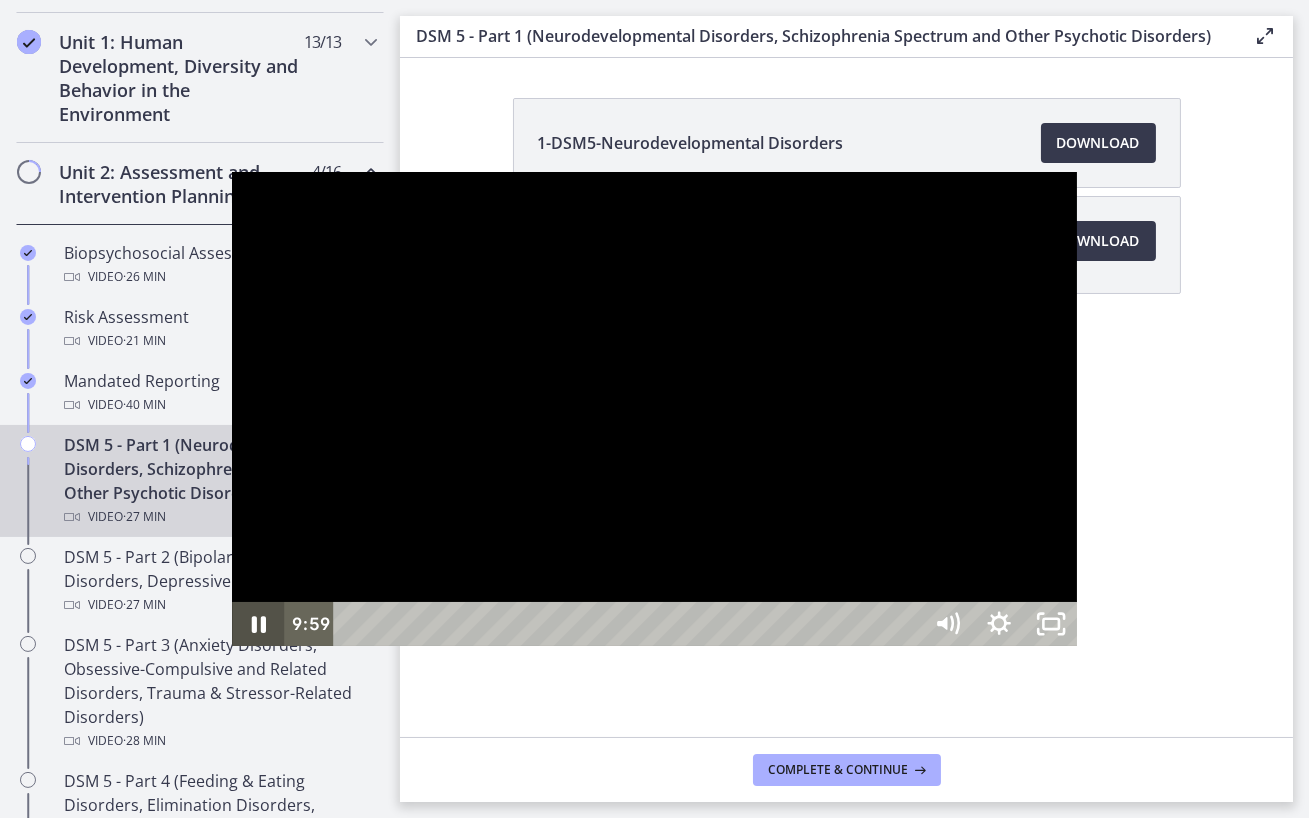 click 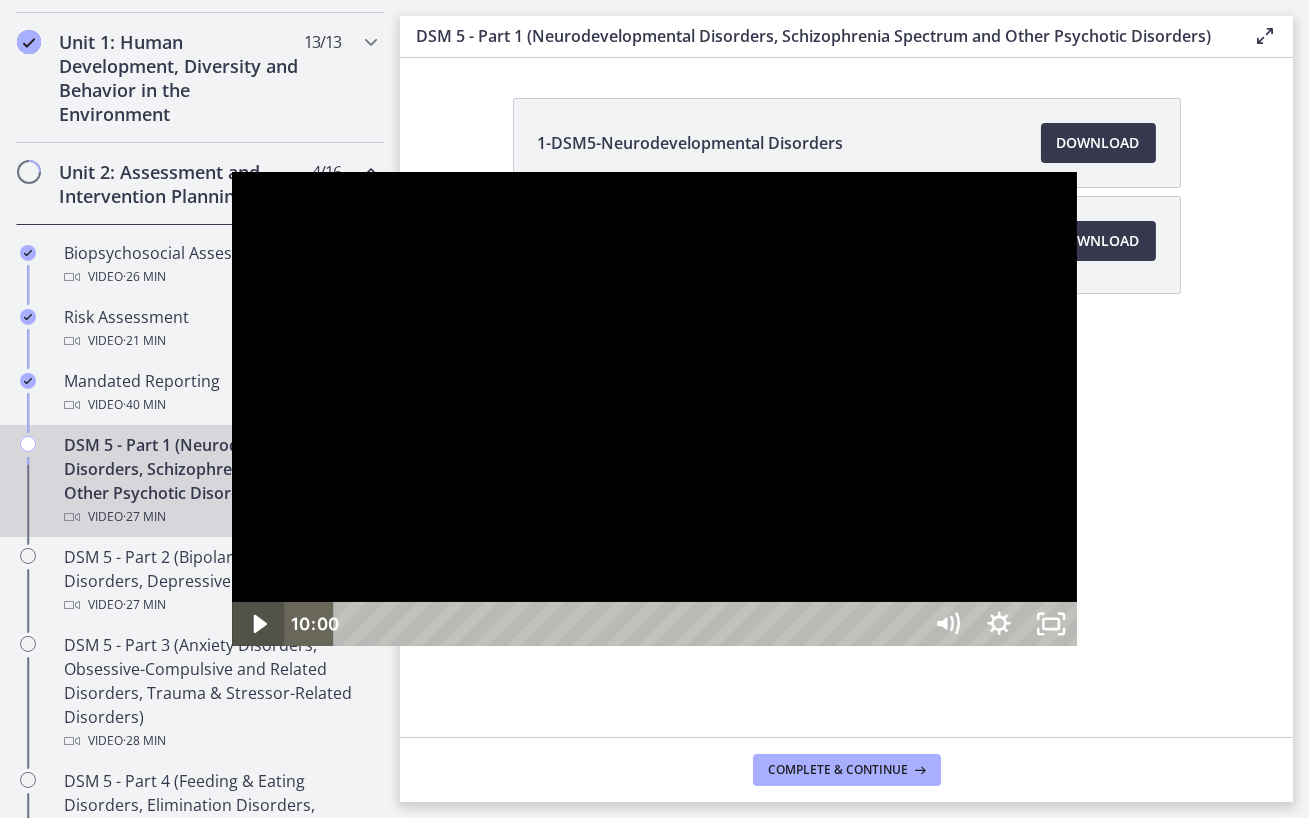 click 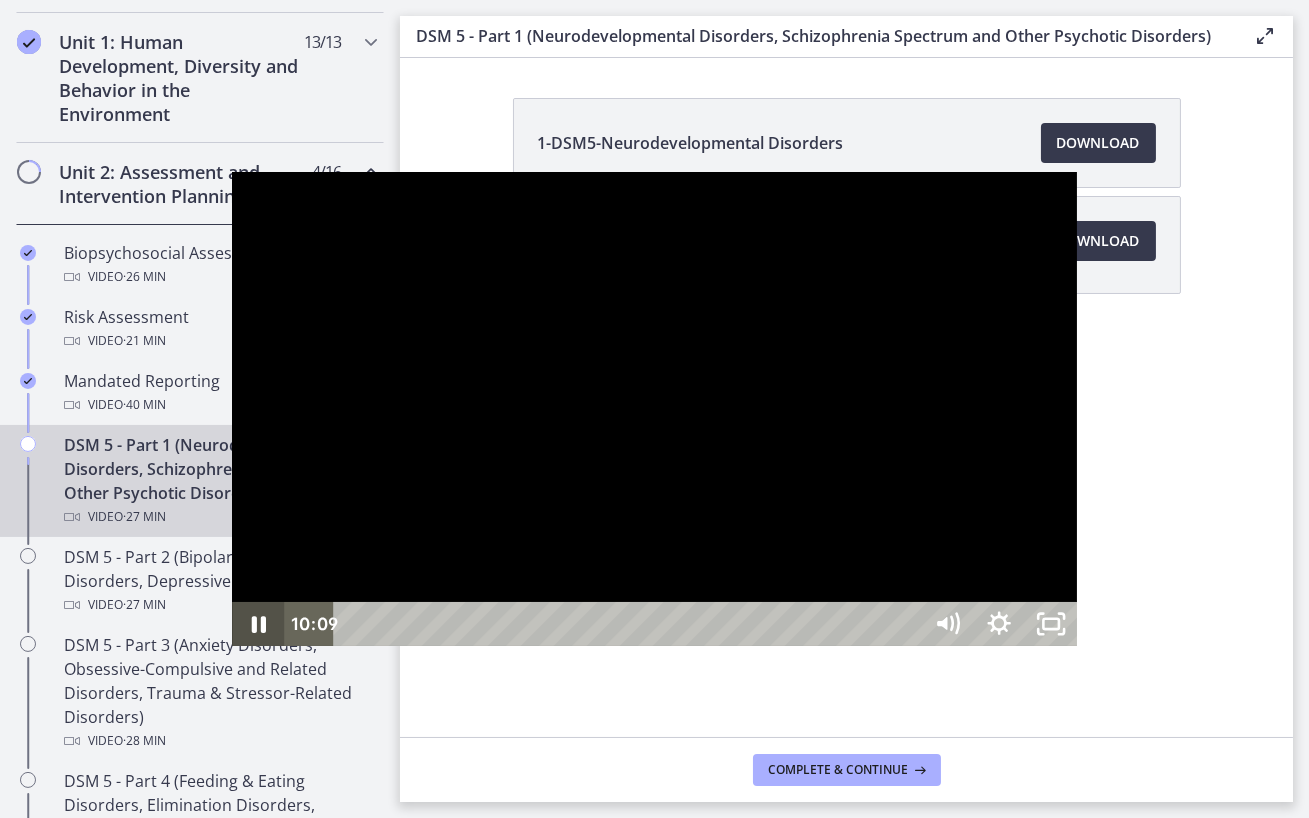 click 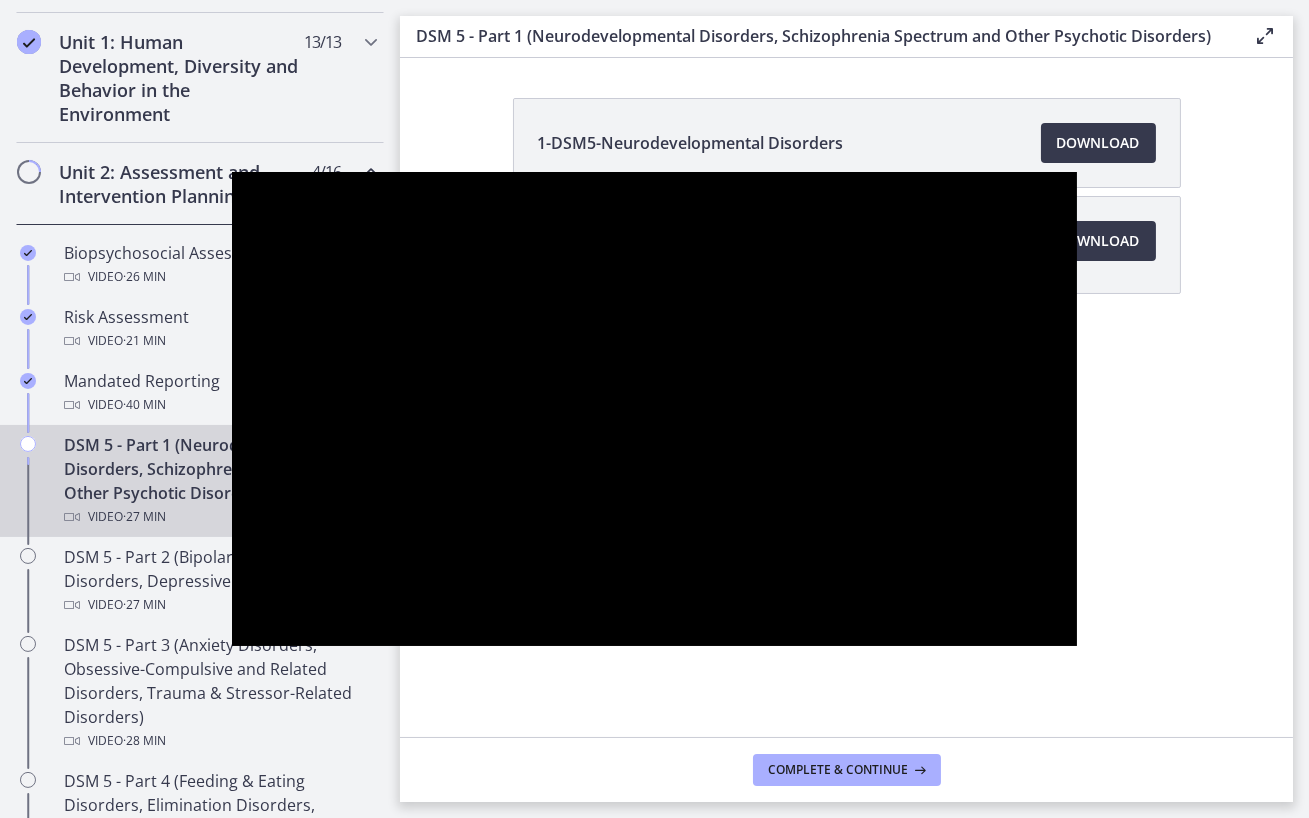 click at bounding box center (258, 624) 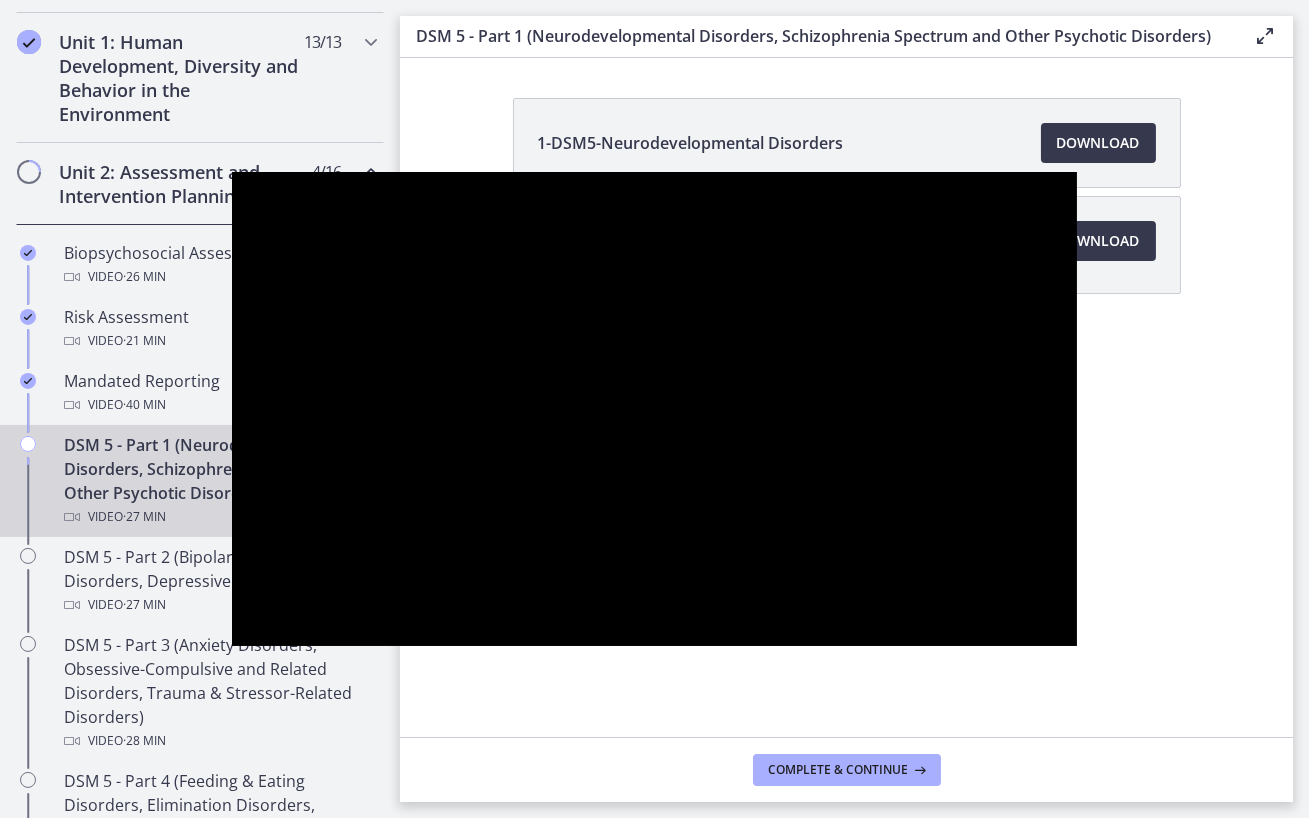 click at bounding box center [258, 624] 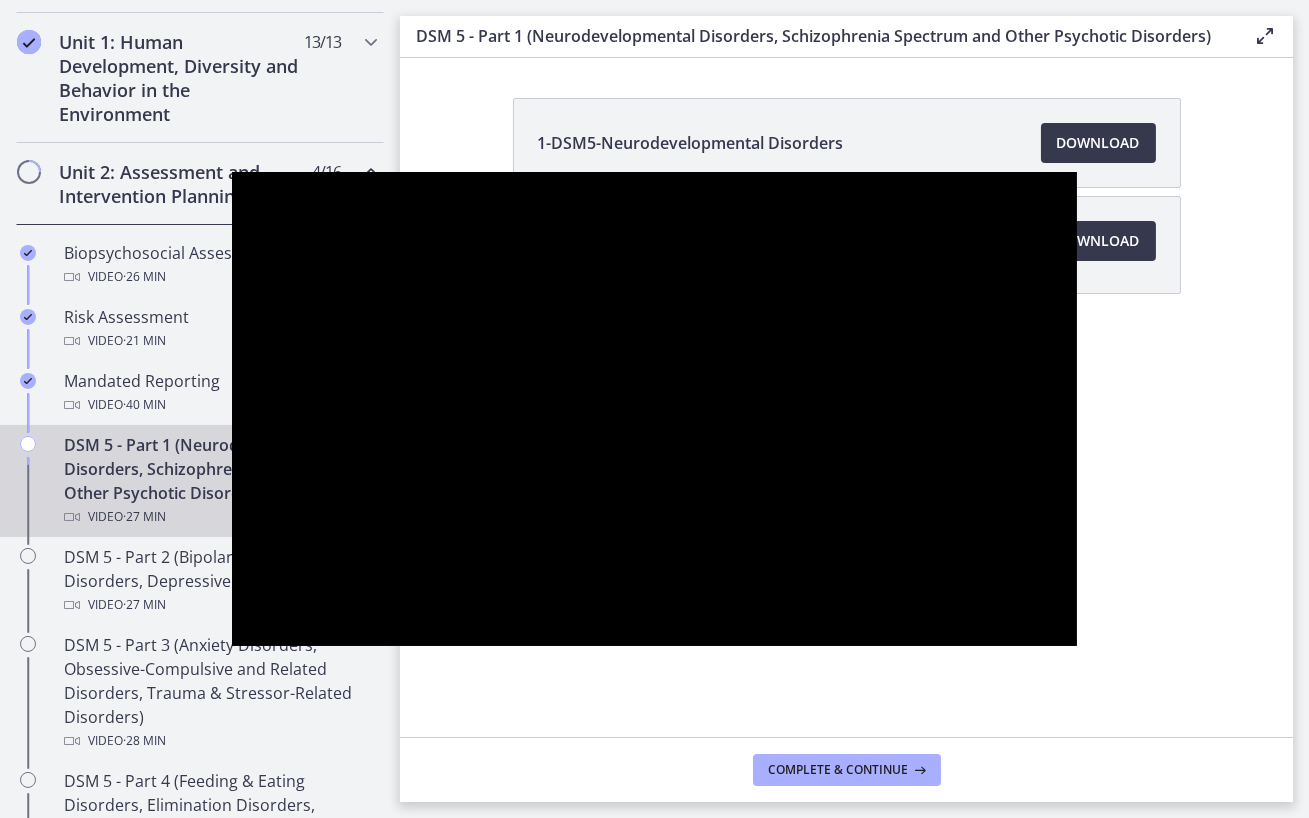 click at bounding box center (258, 624) 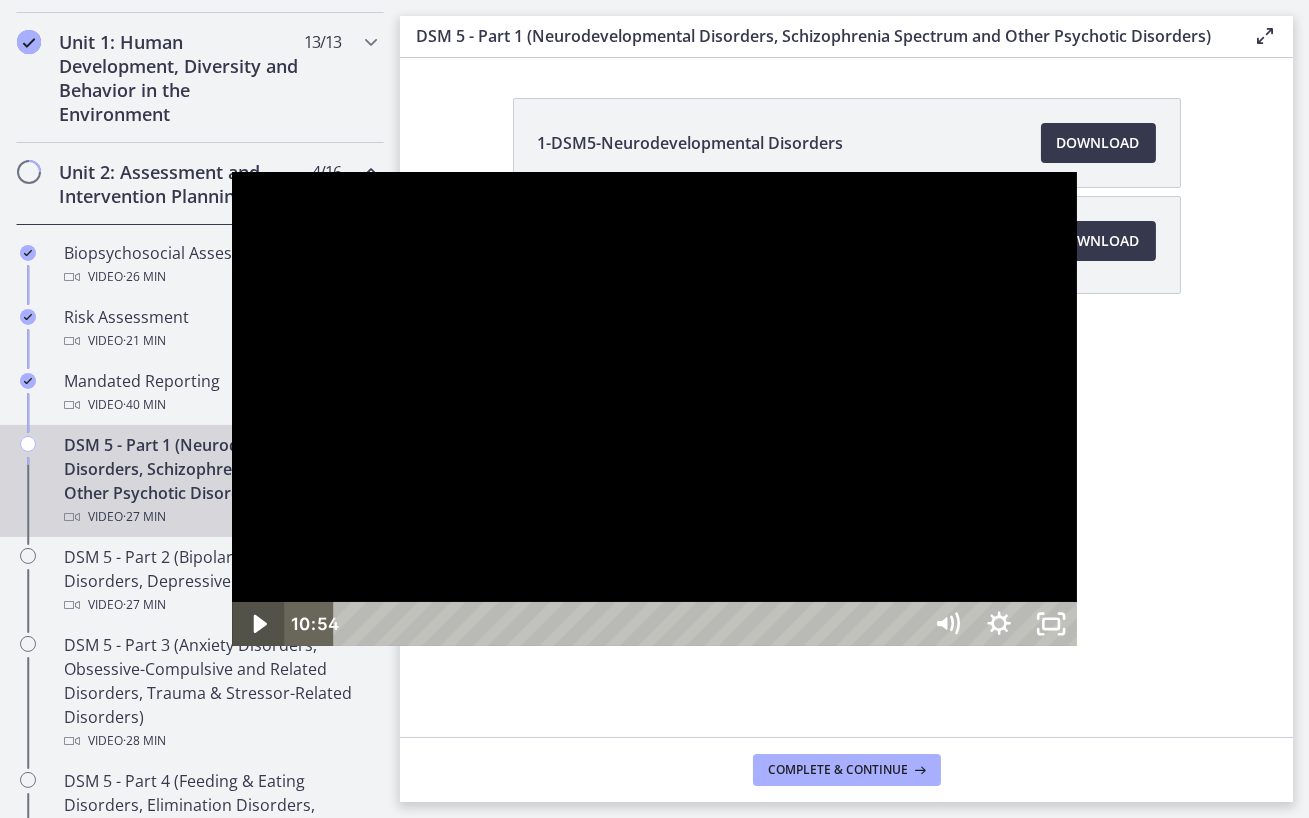 click 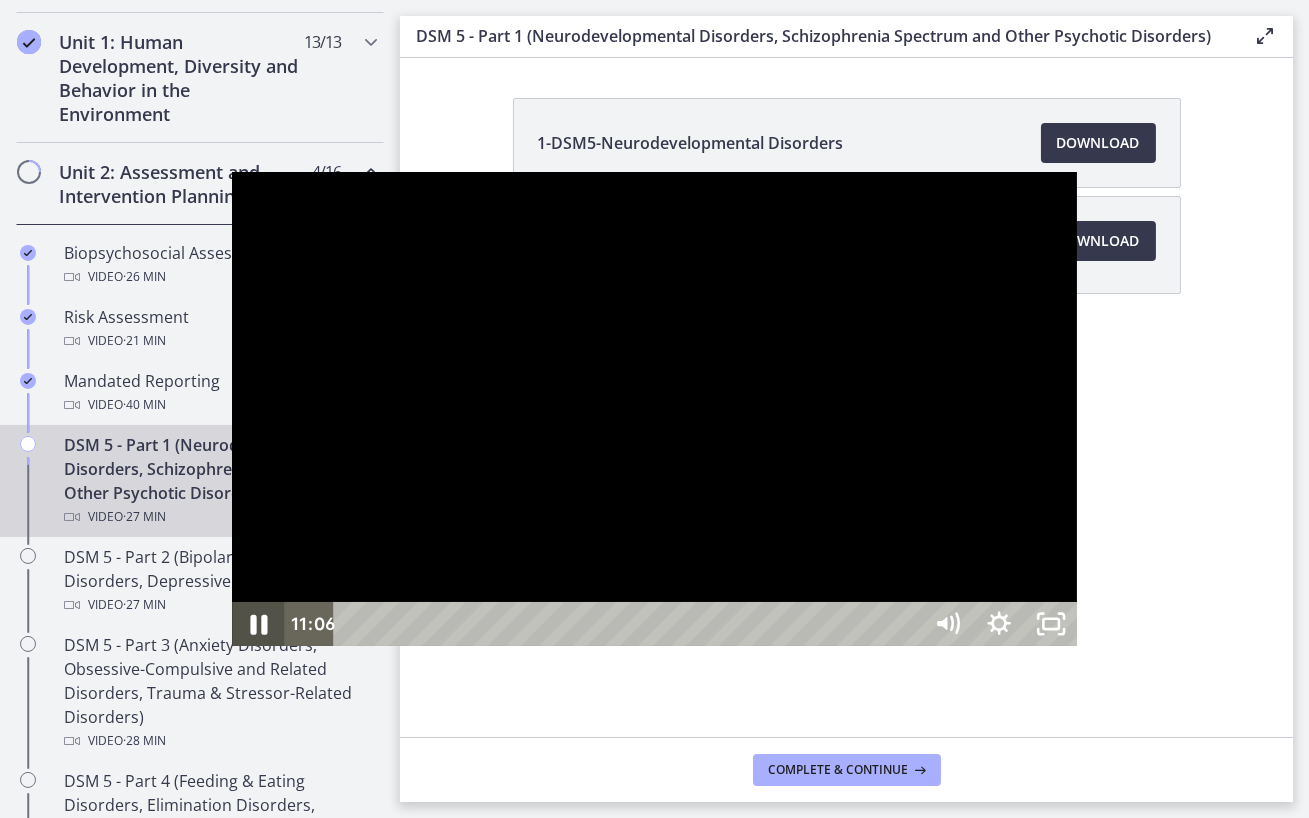 click 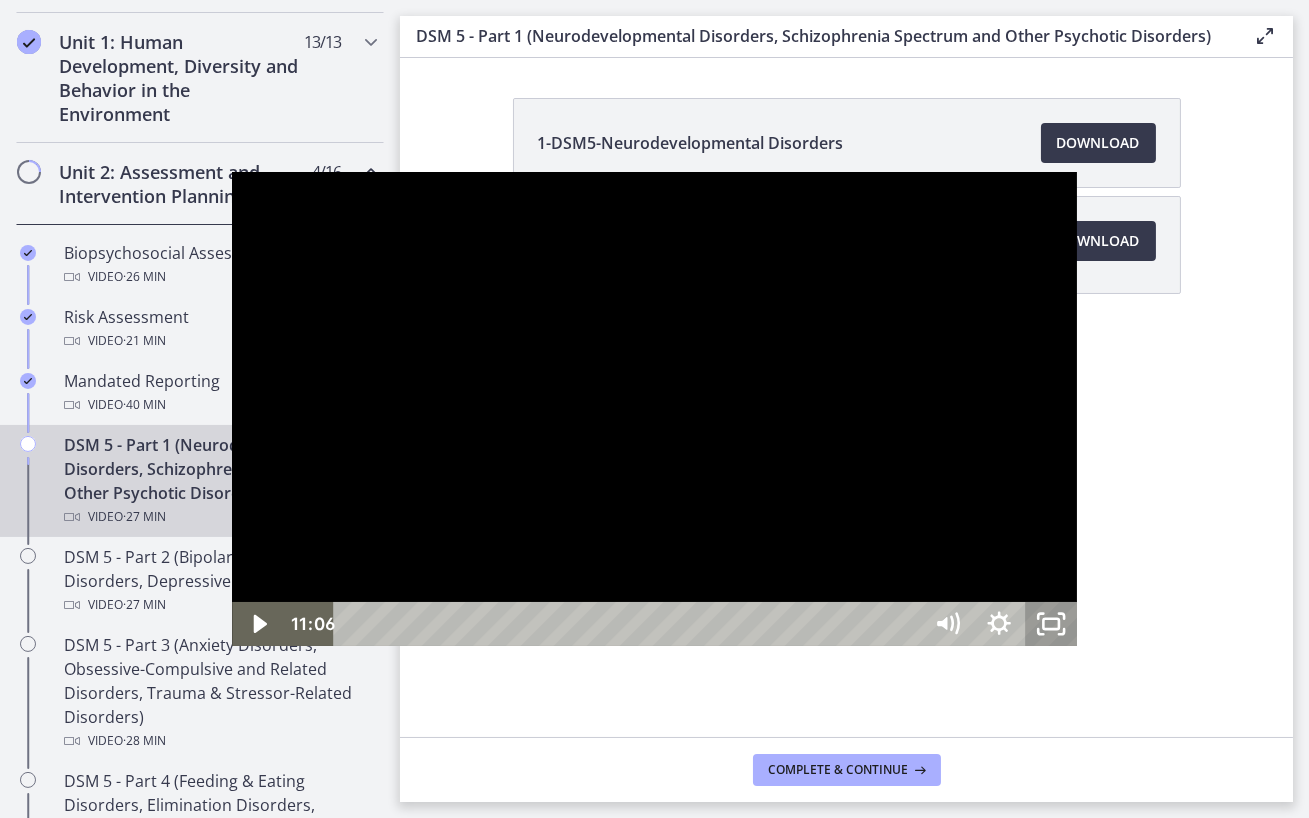 click 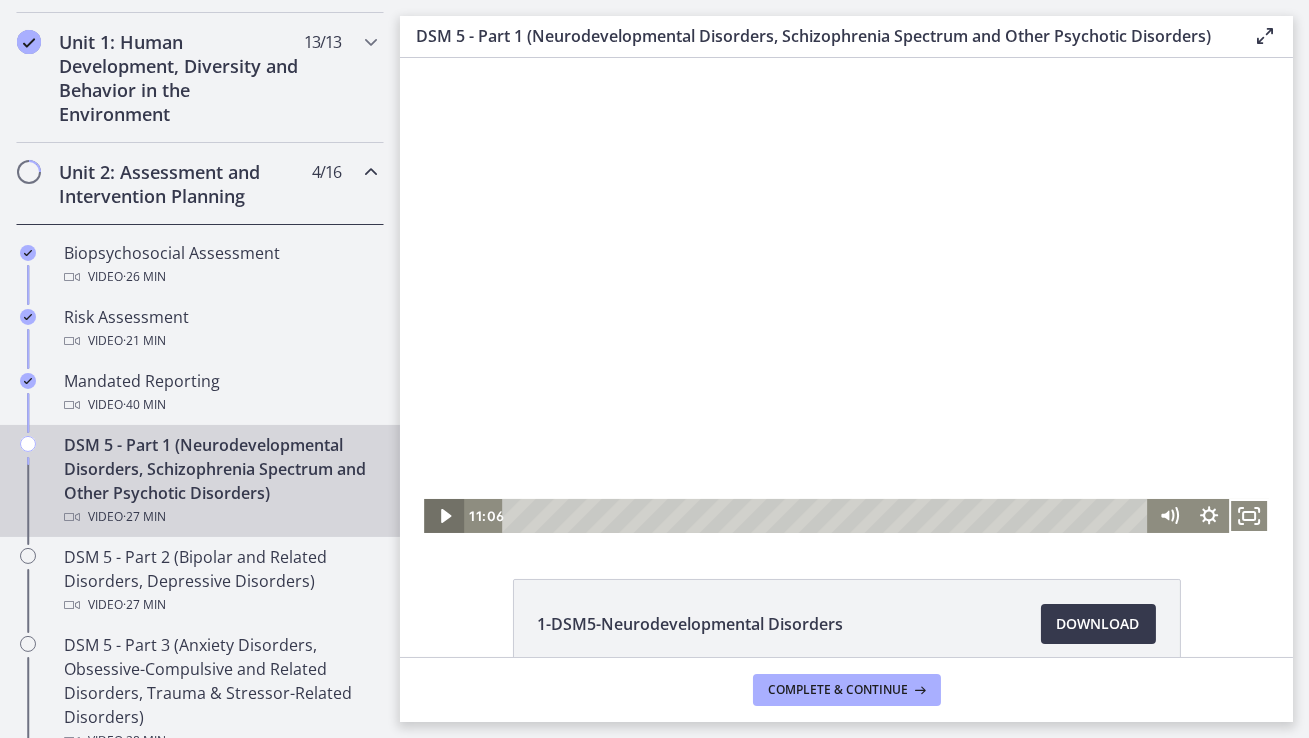 click 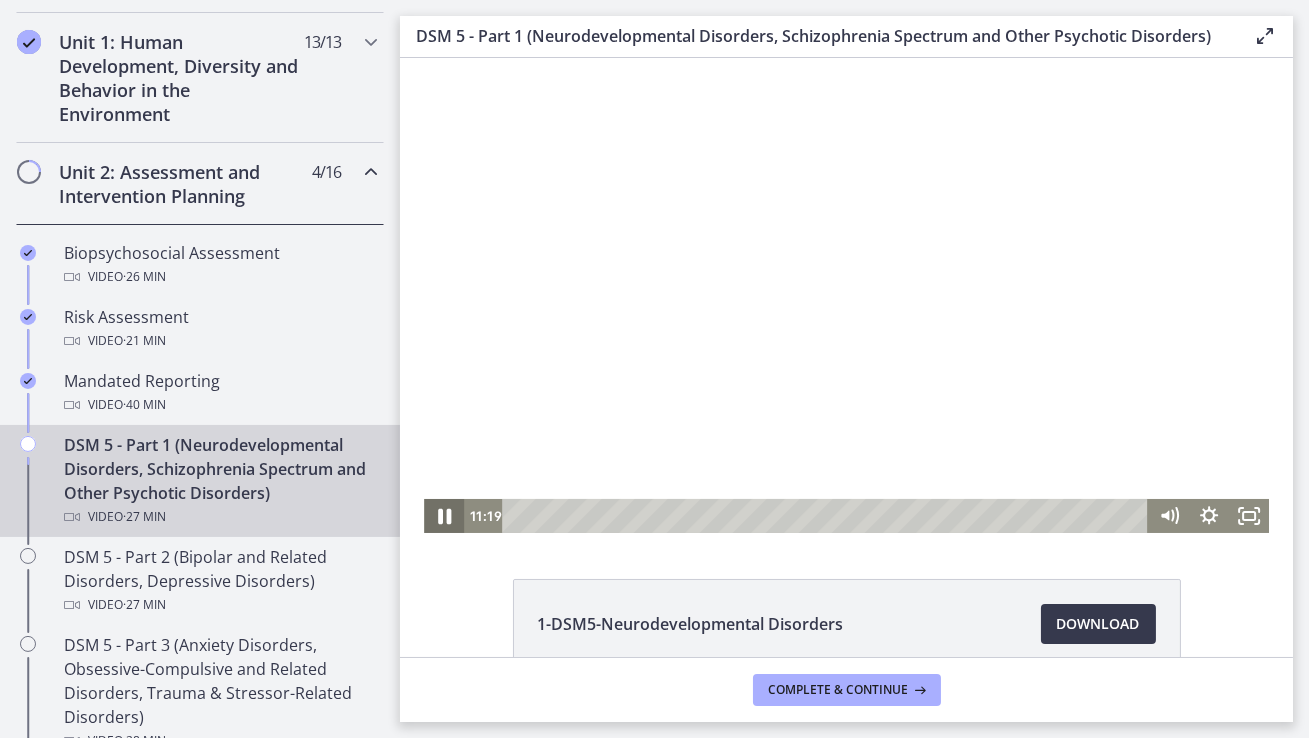 click 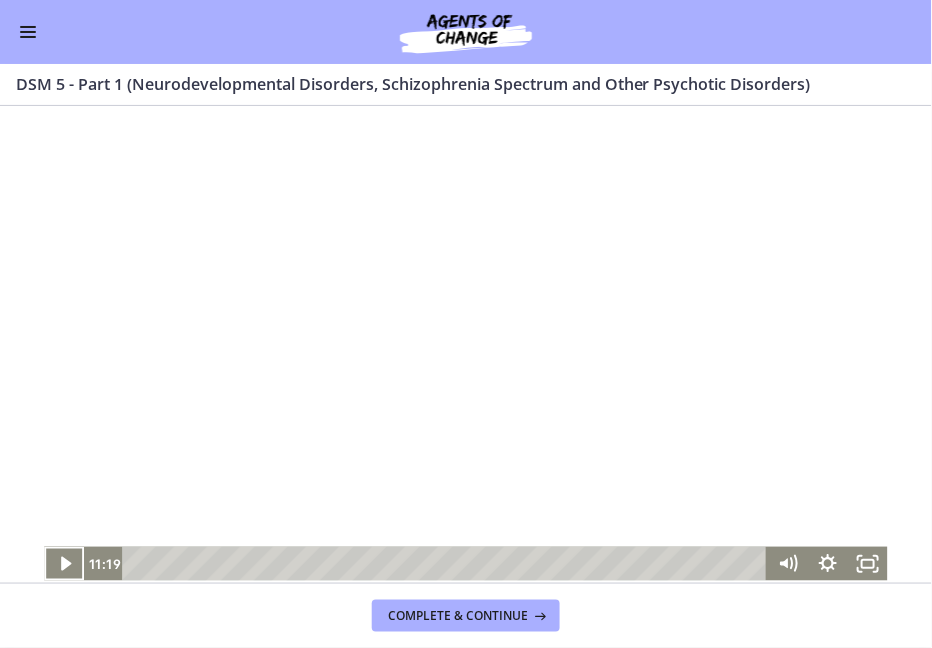 scroll, scrollTop: 551, scrollLeft: 0, axis: vertical 